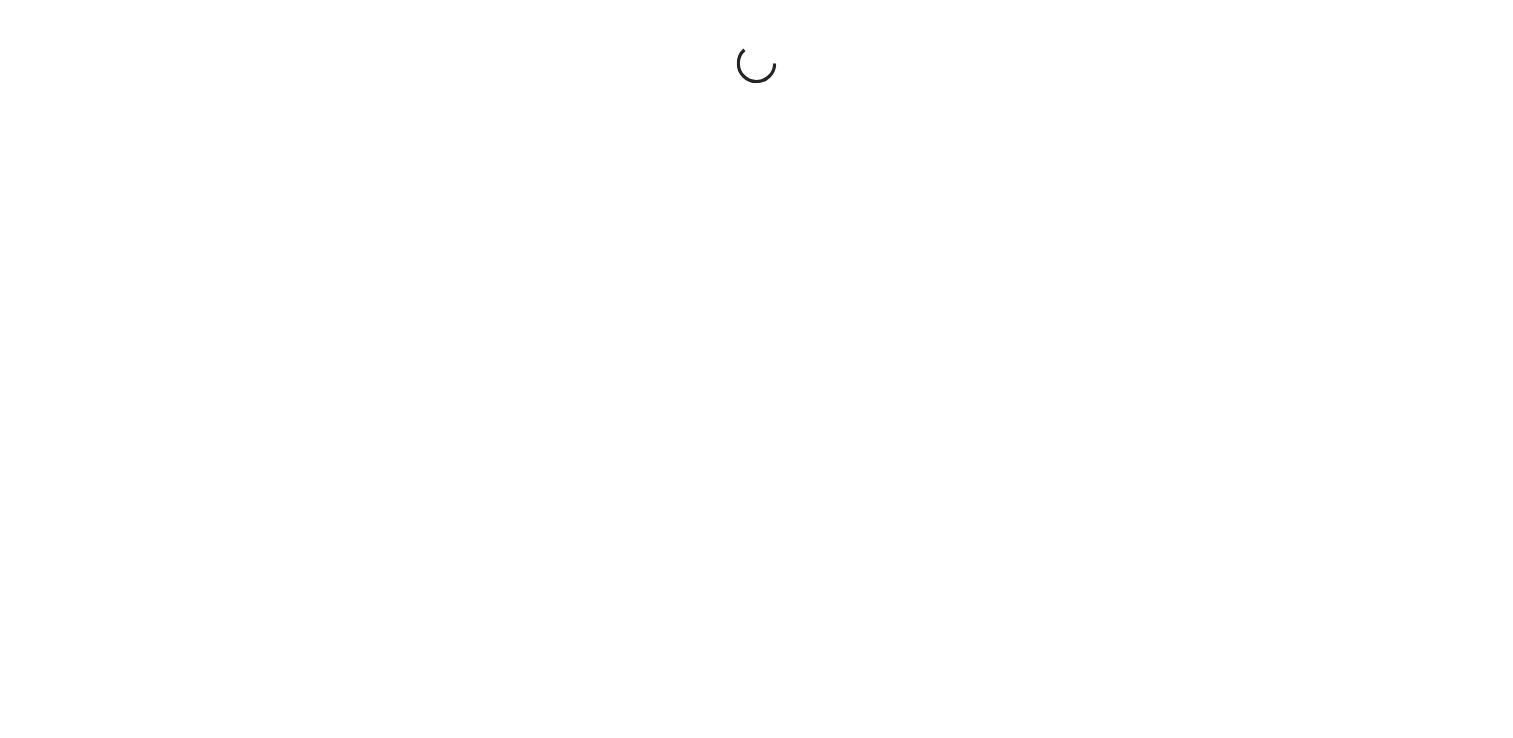 scroll, scrollTop: 0, scrollLeft: 0, axis: both 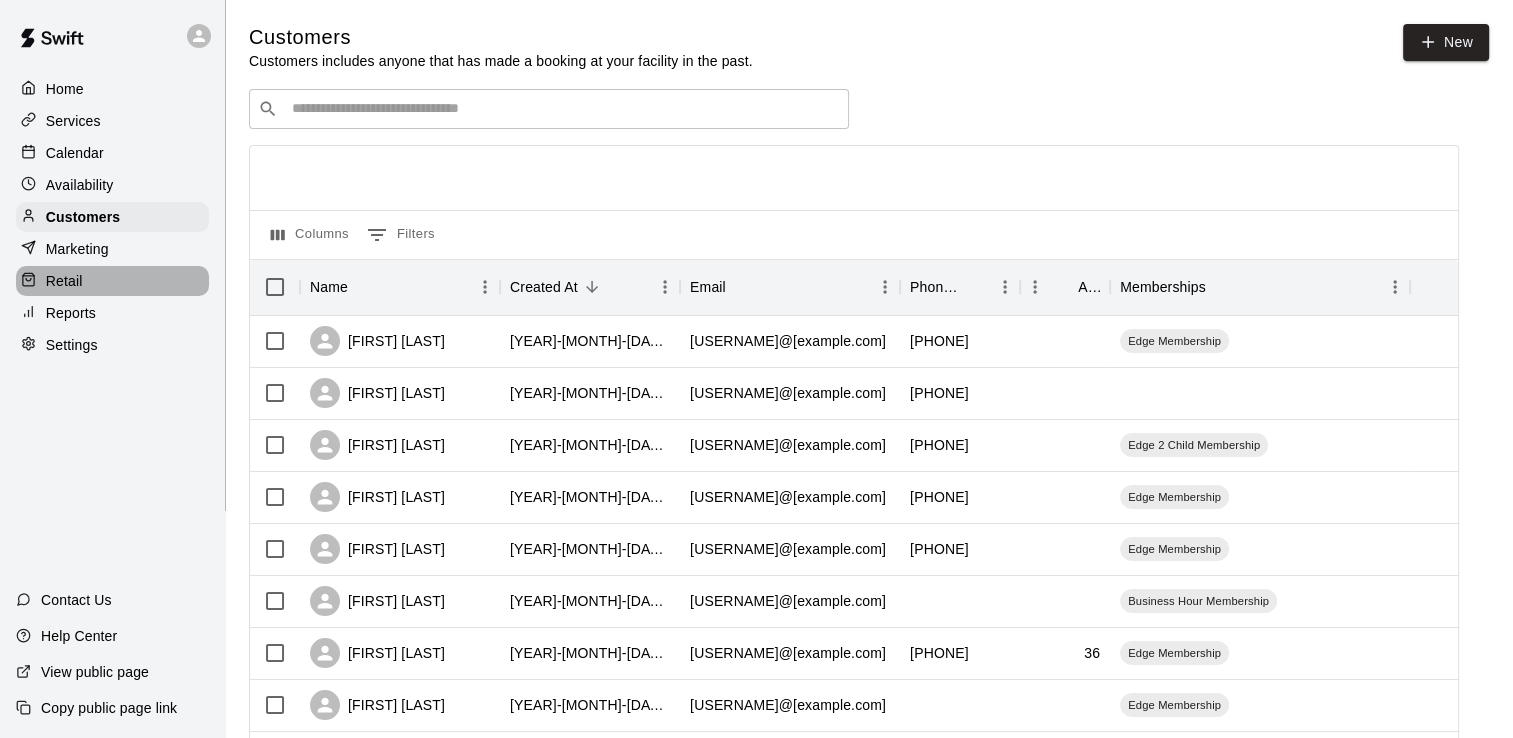 click on "Retail" at bounding box center [64, 281] 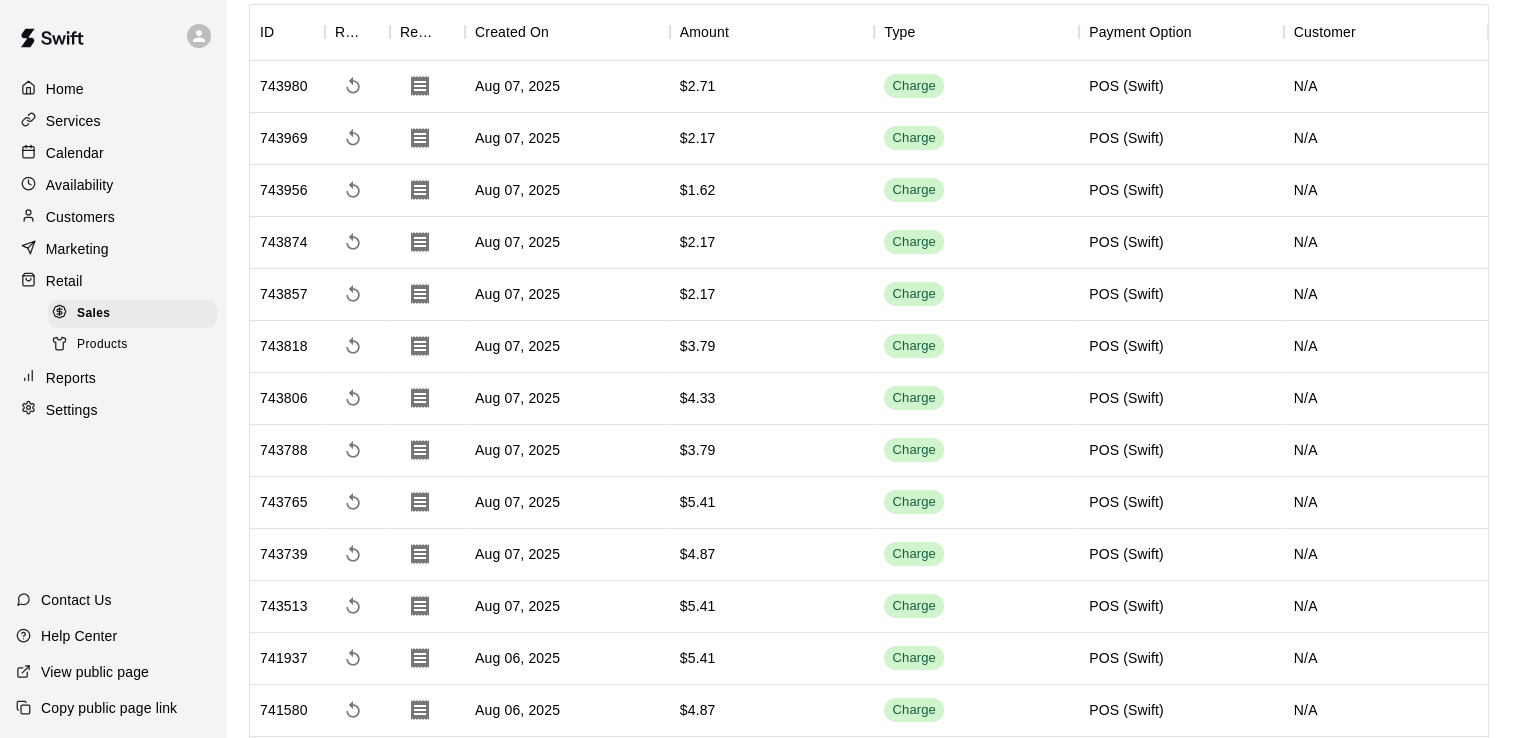 scroll, scrollTop: 200, scrollLeft: 0, axis: vertical 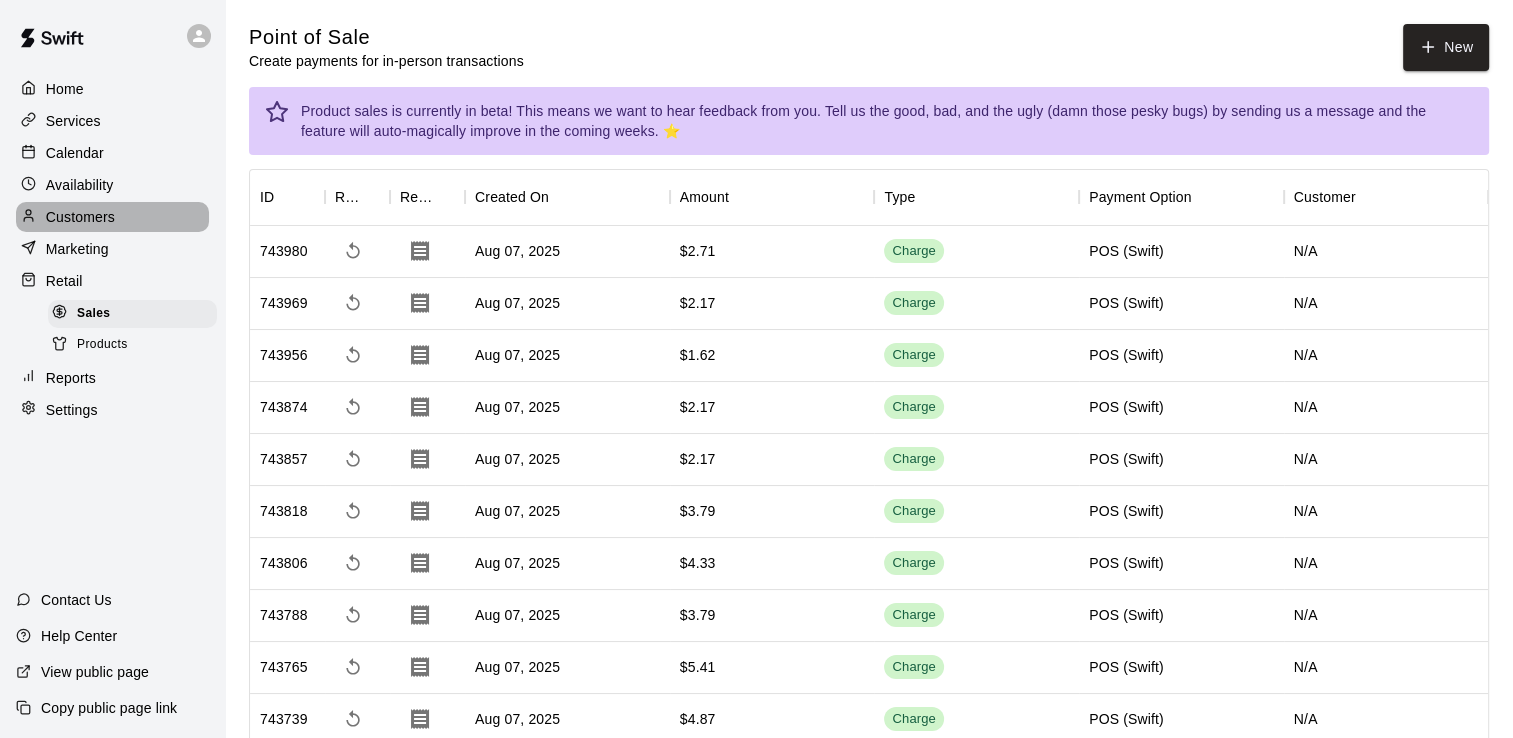 click on "Customers" at bounding box center [80, 217] 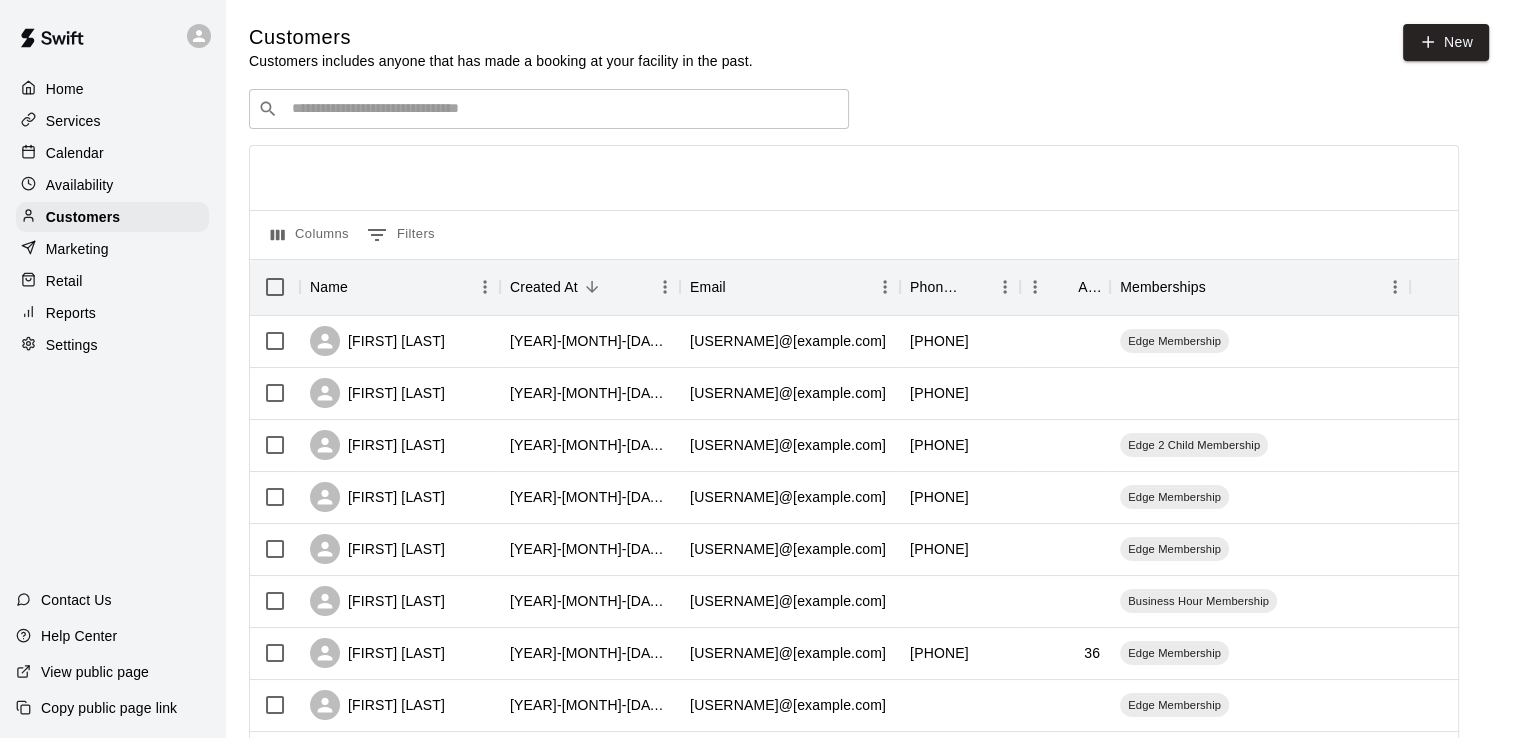 click at bounding box center [563, 109] 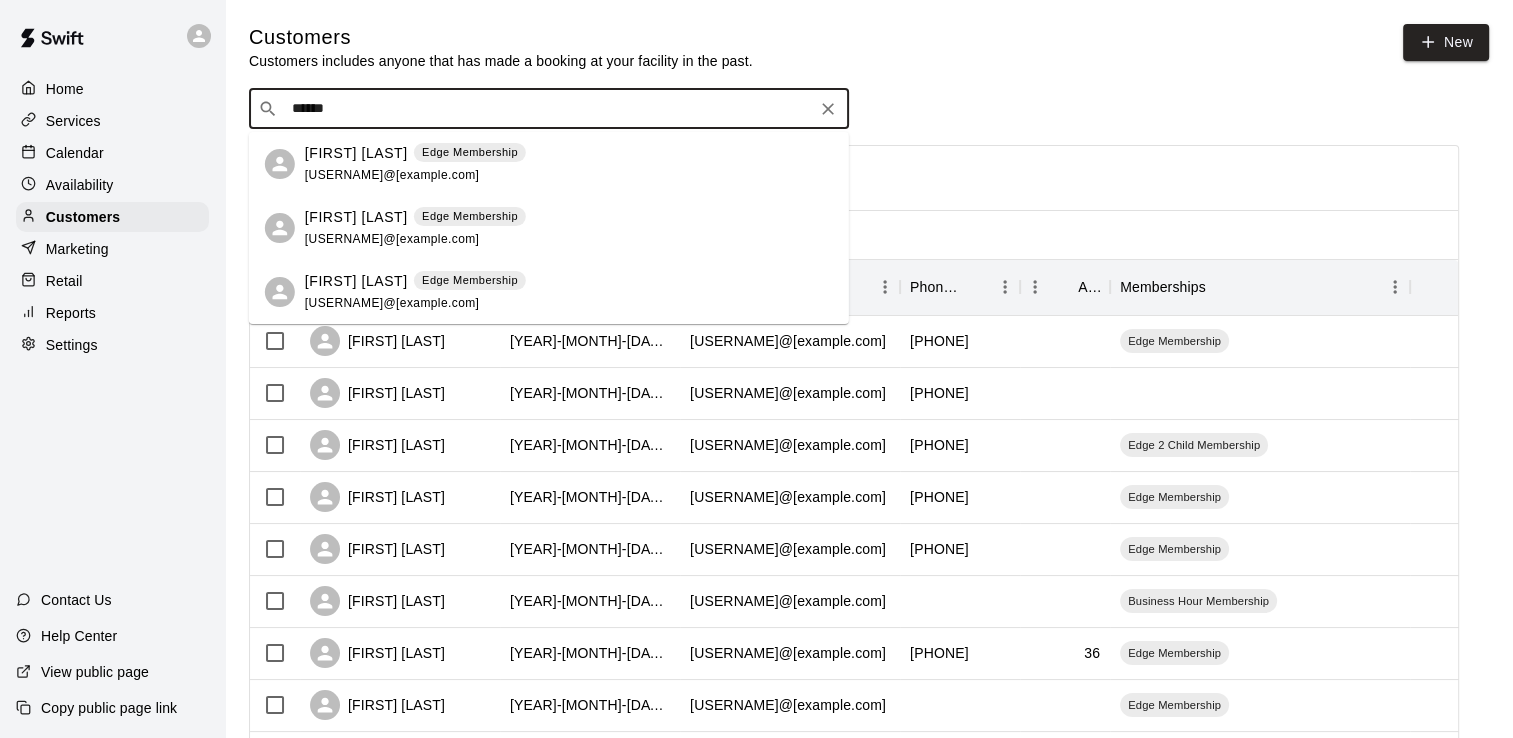 drag, startPoint x: 370, startPoint y: 110, endPoint x: 282, endPoint y: 110, distance: 88 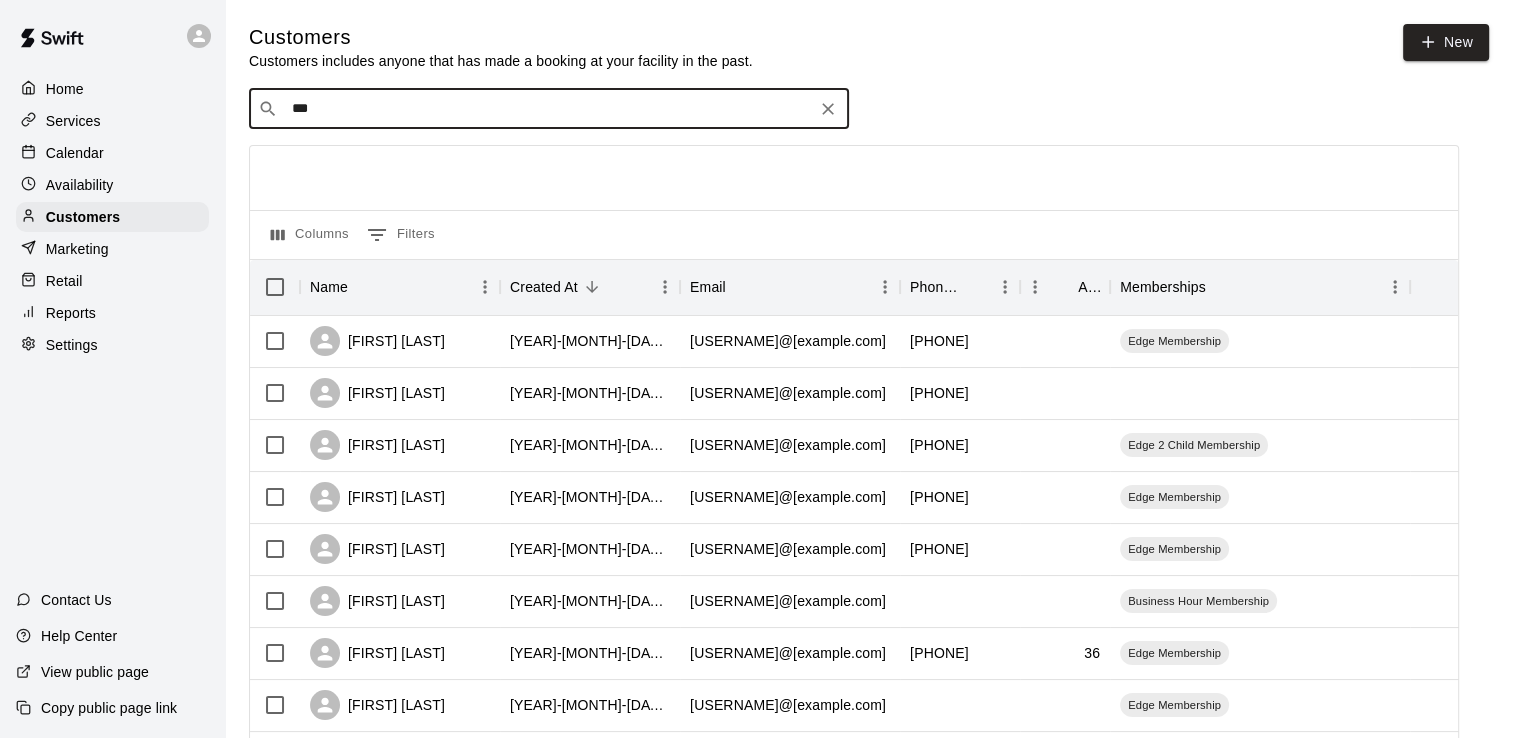 type on "****" 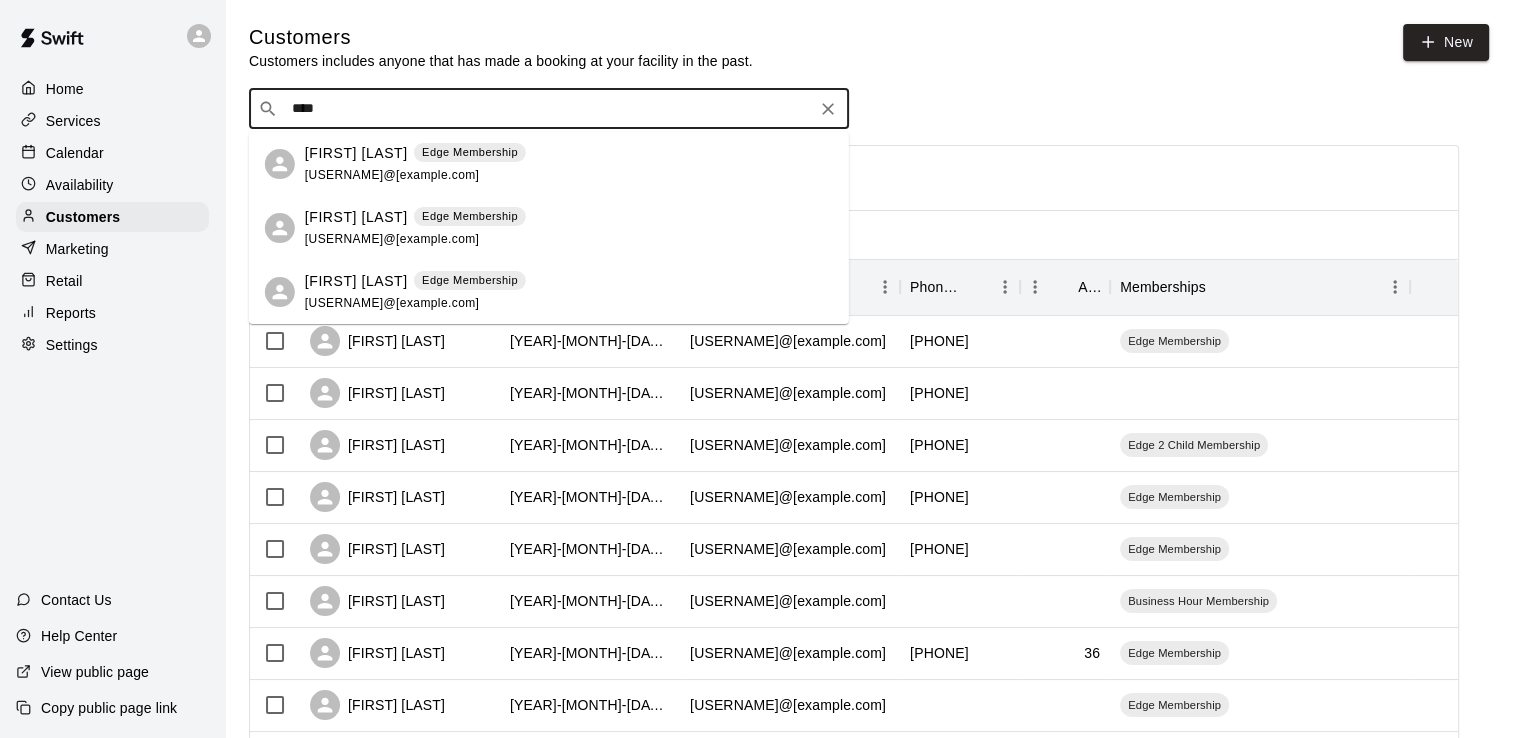 click on "[FIRST] [LAST]" at bounding box center (356, 153) 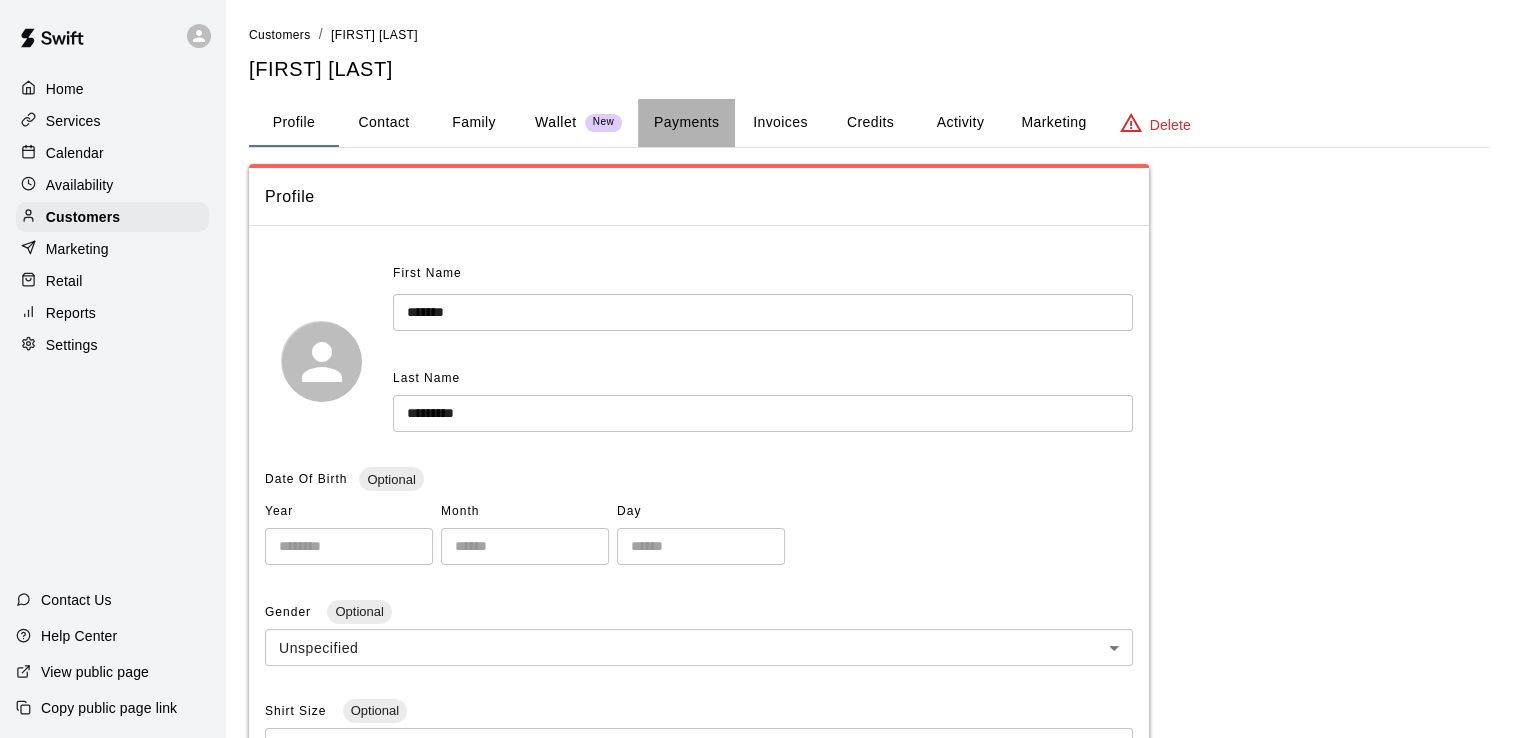 click on "Payments" at bounding box center [686, 123] 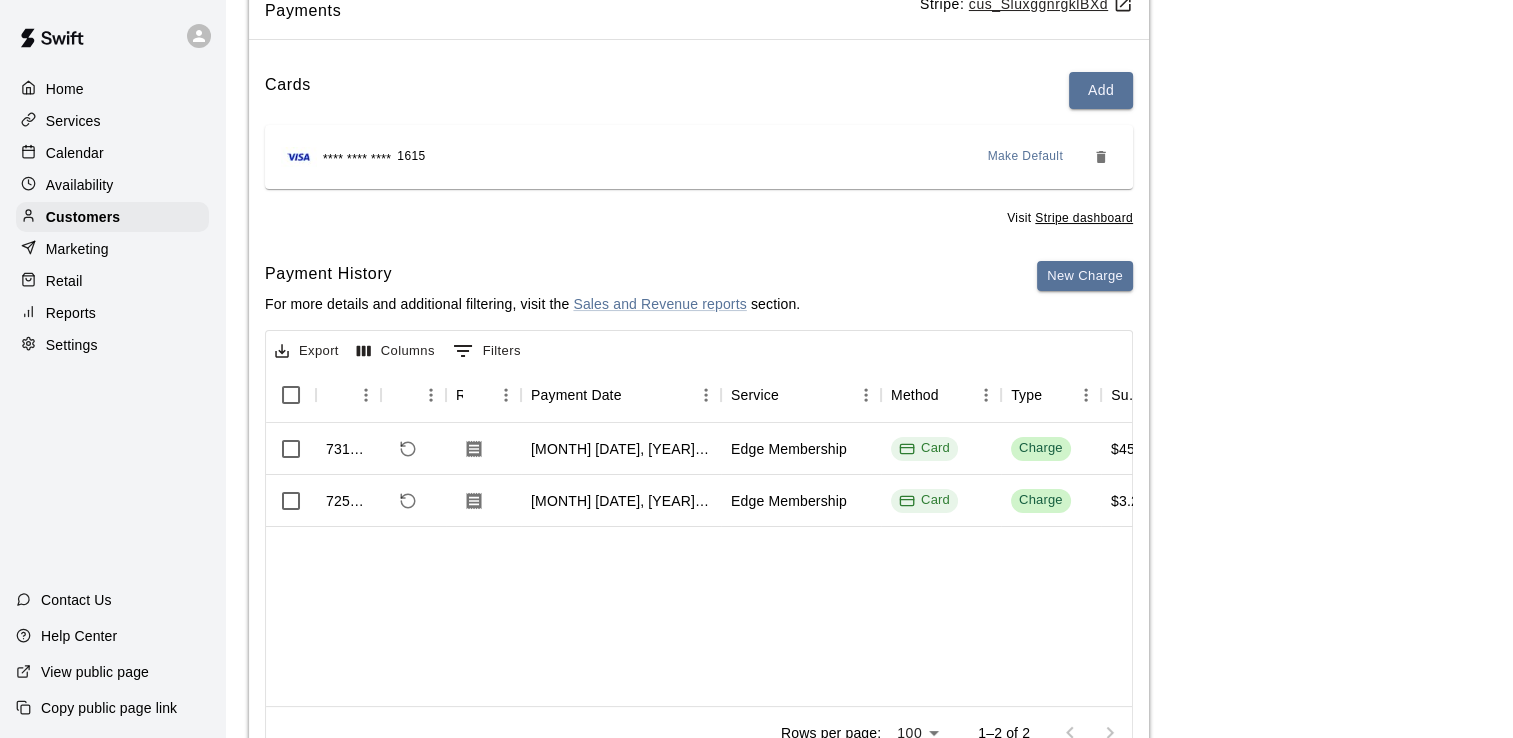 scroll, scrollTop: 200, scrollLeft: 0, axis: vertical 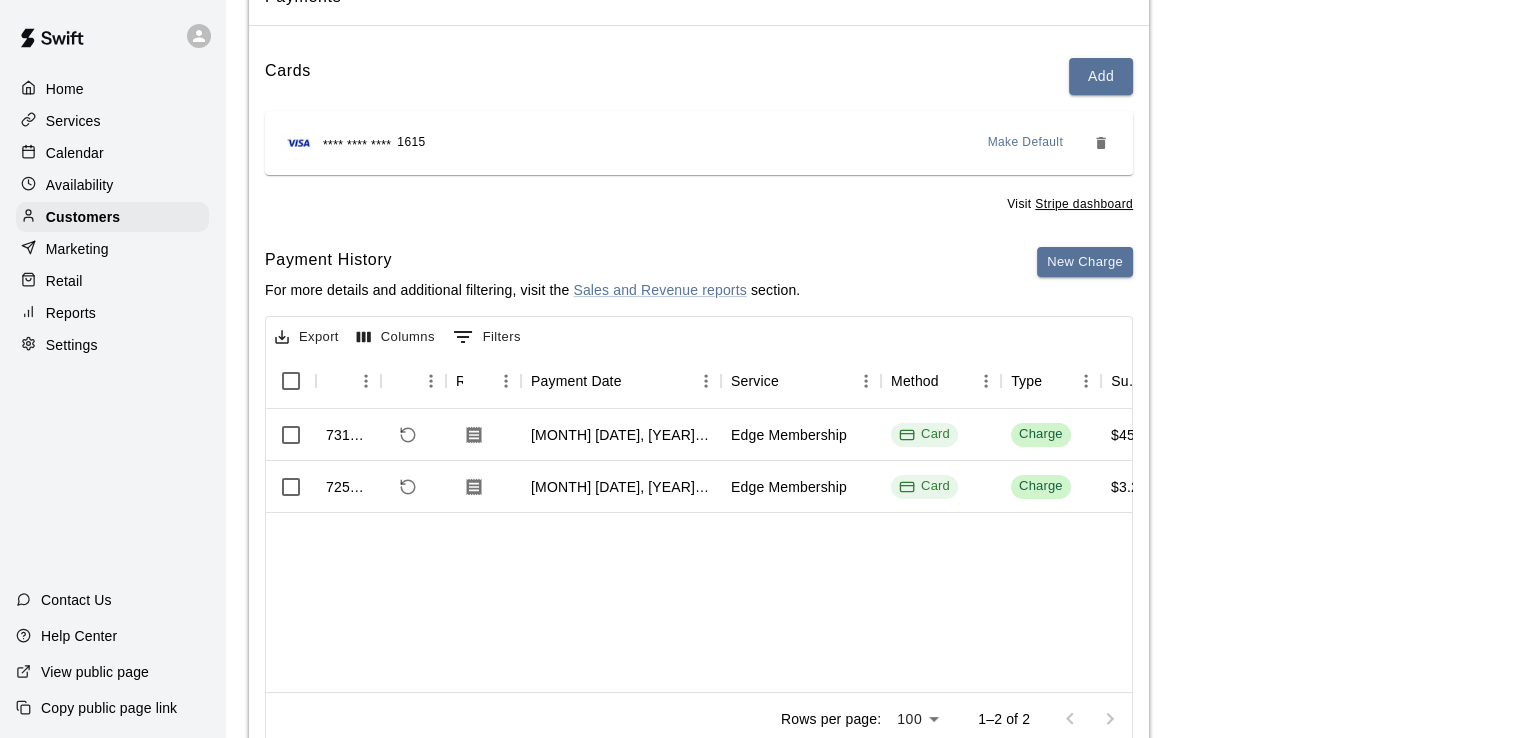 type 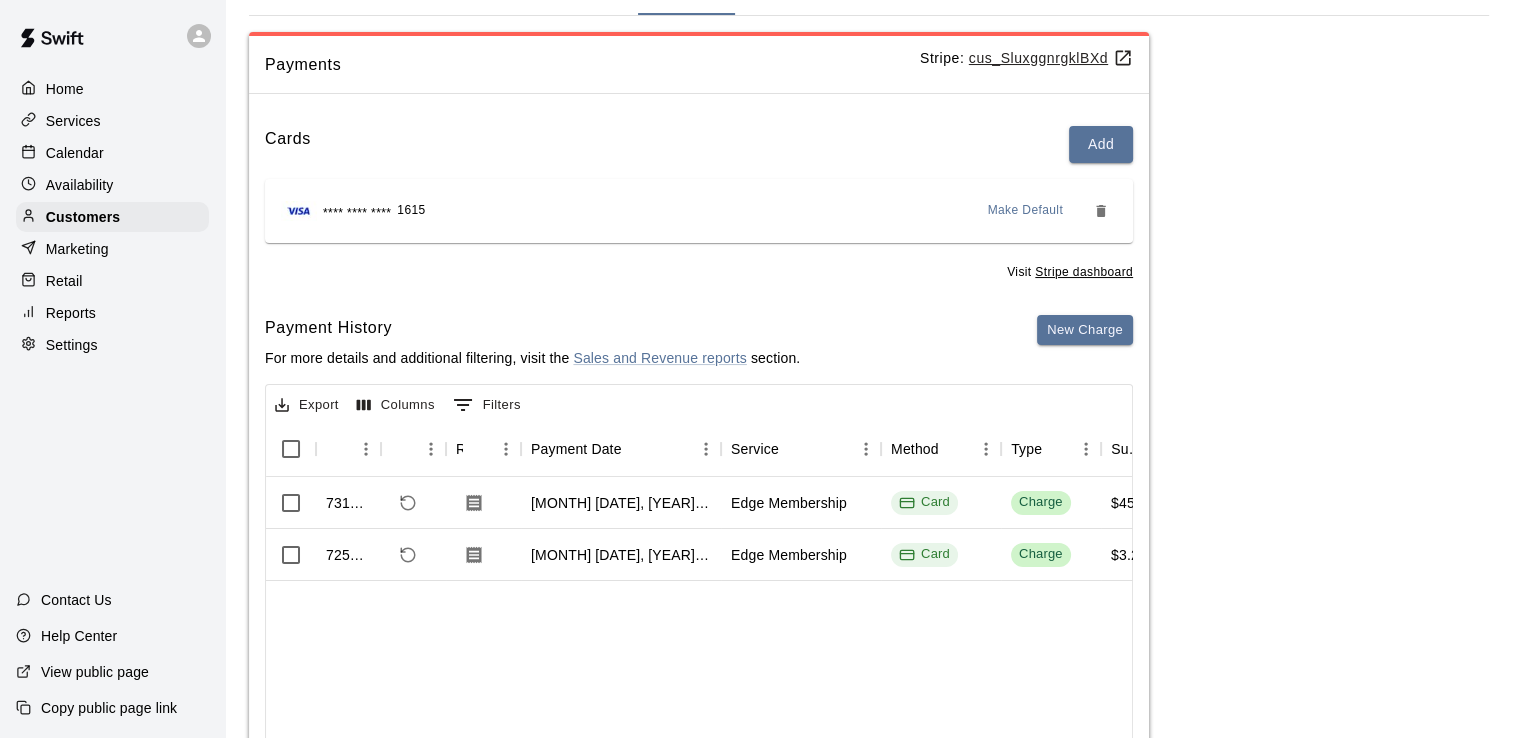 scroll, scrollTop: 0, scrollLeft: 0, axis: both 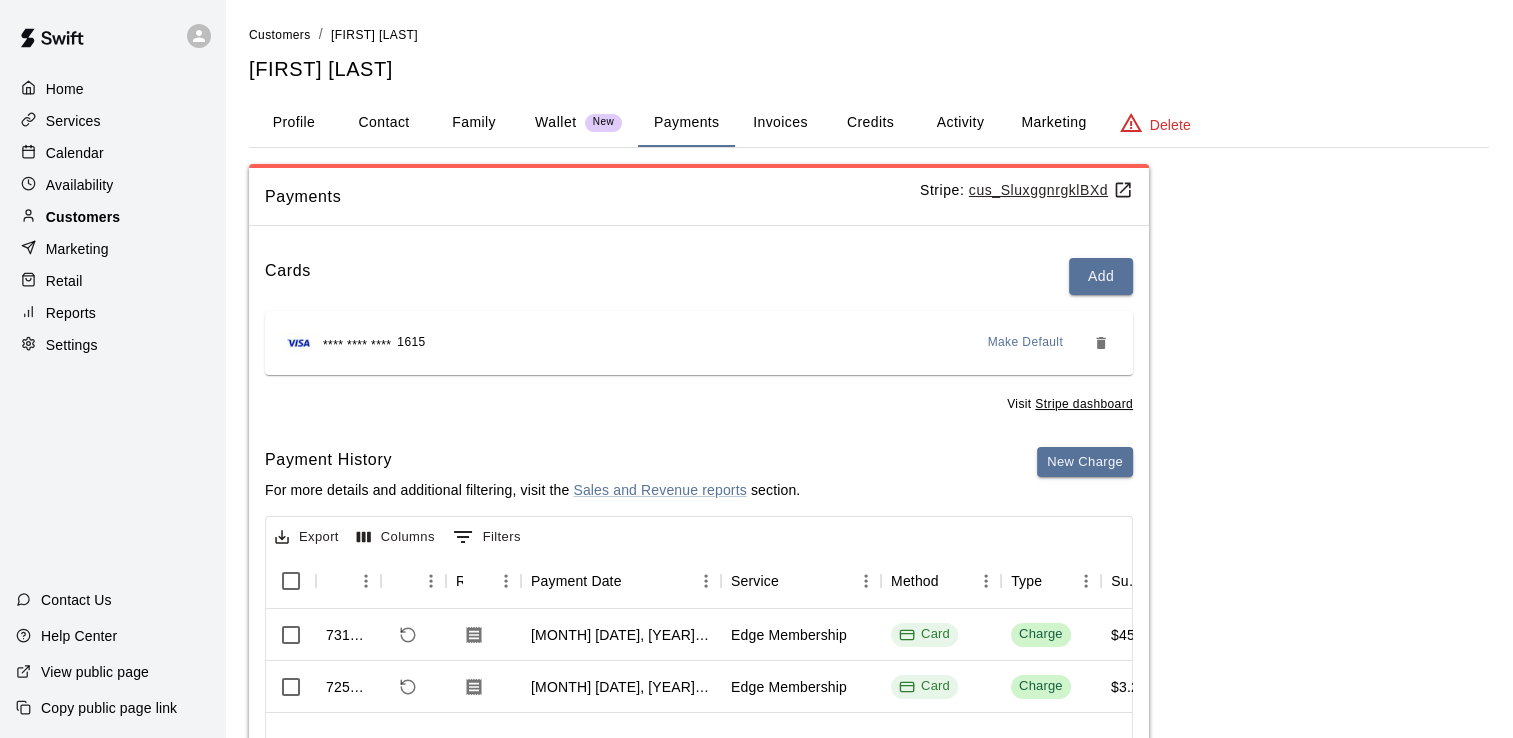 click on "Customers" at bounding box center [112, 217] 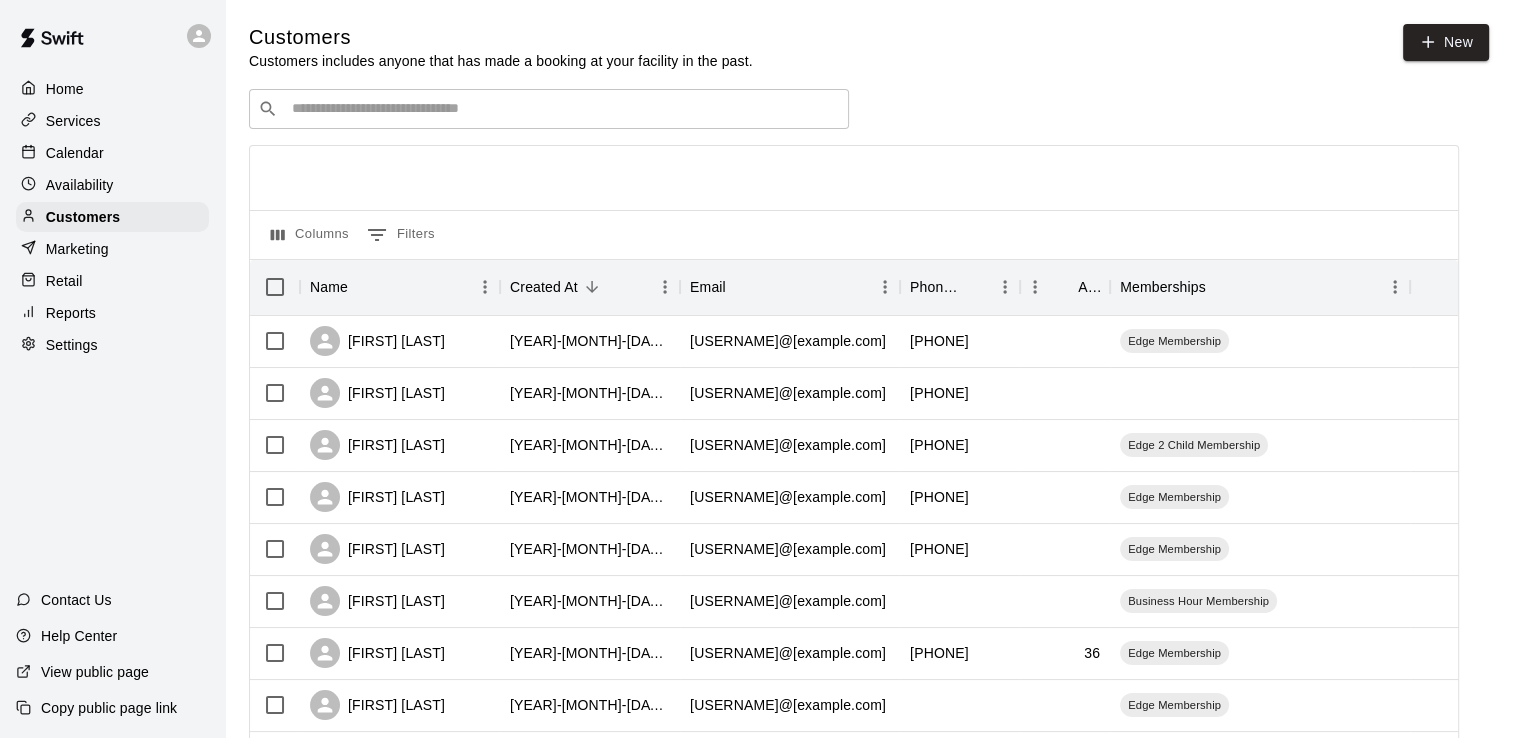 click at bounding box center (563, 109) 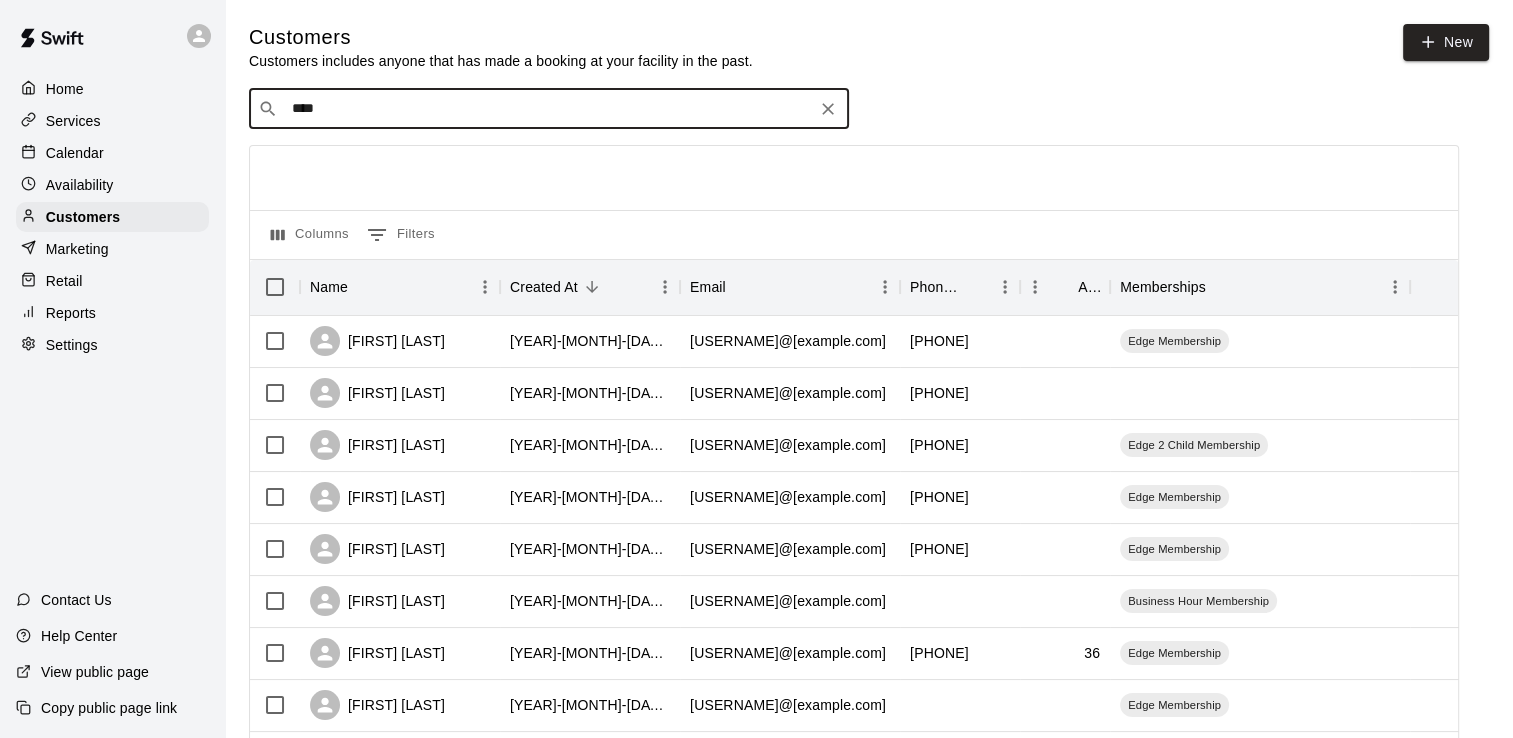type on "*****" 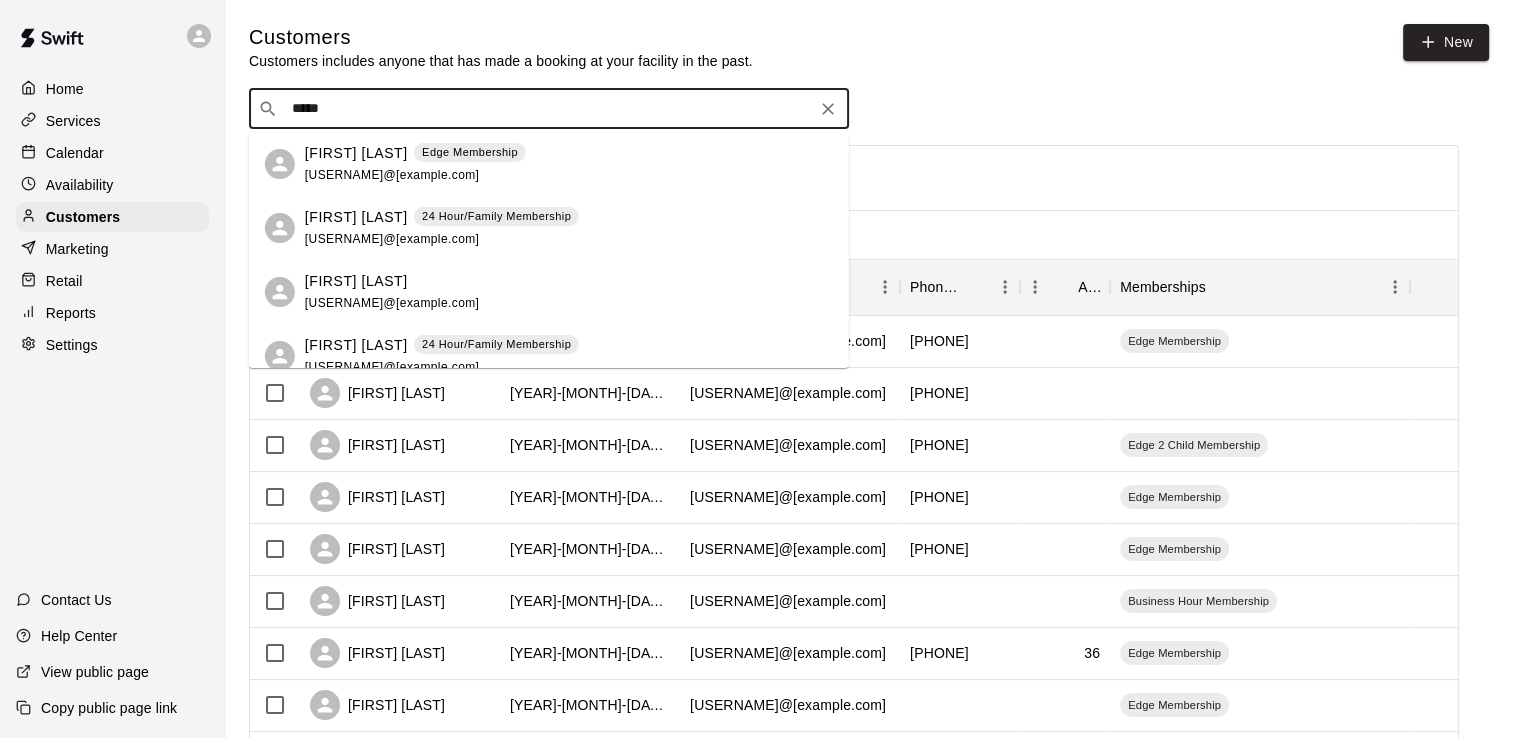 click on "[FIRST] [LAST] Membership [USERNAME]@[example.com]" at bounding box center [415, 164] 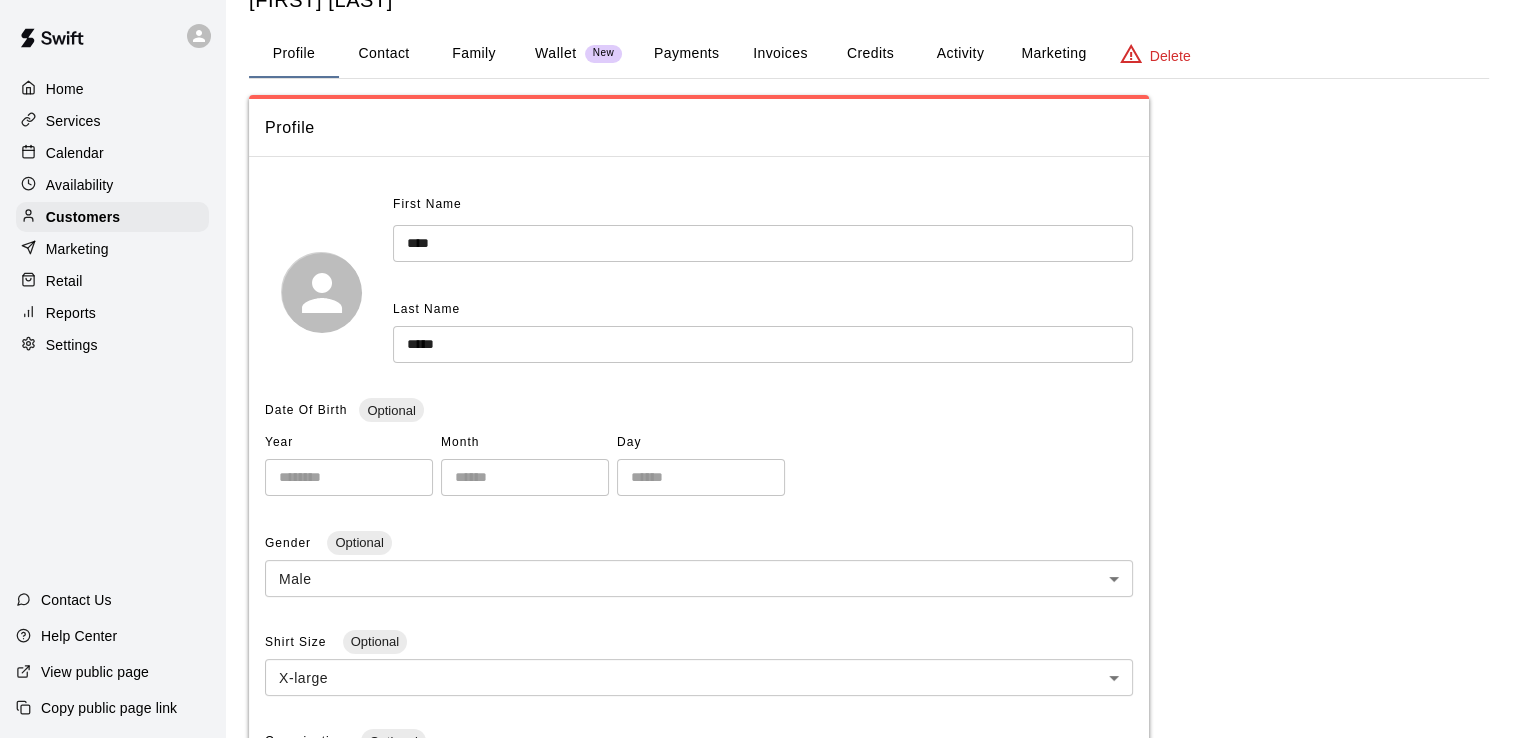 scroll, scrollTop: 0, scrollLeft: 0, axis: both 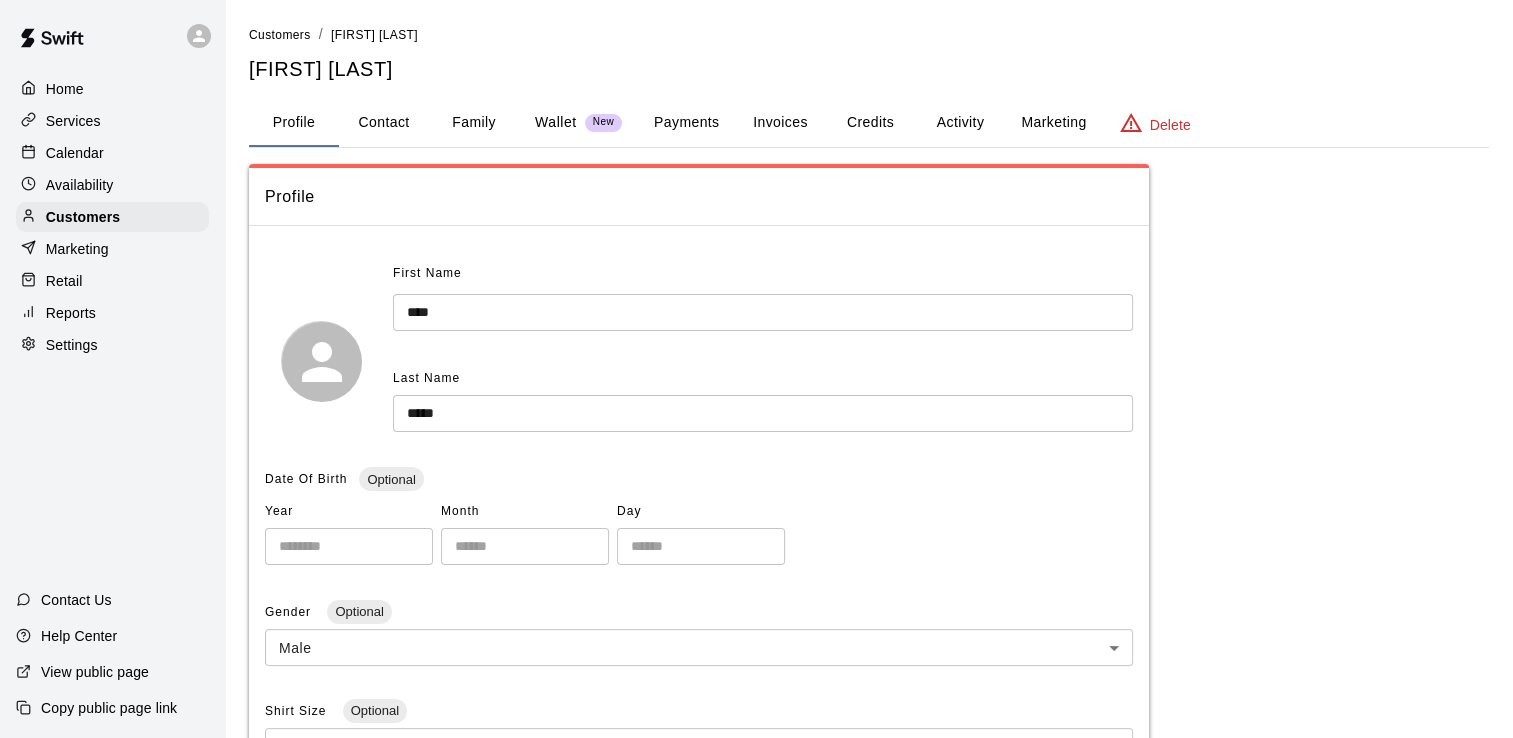 click on "Activity" at bounding box center (960, 123) 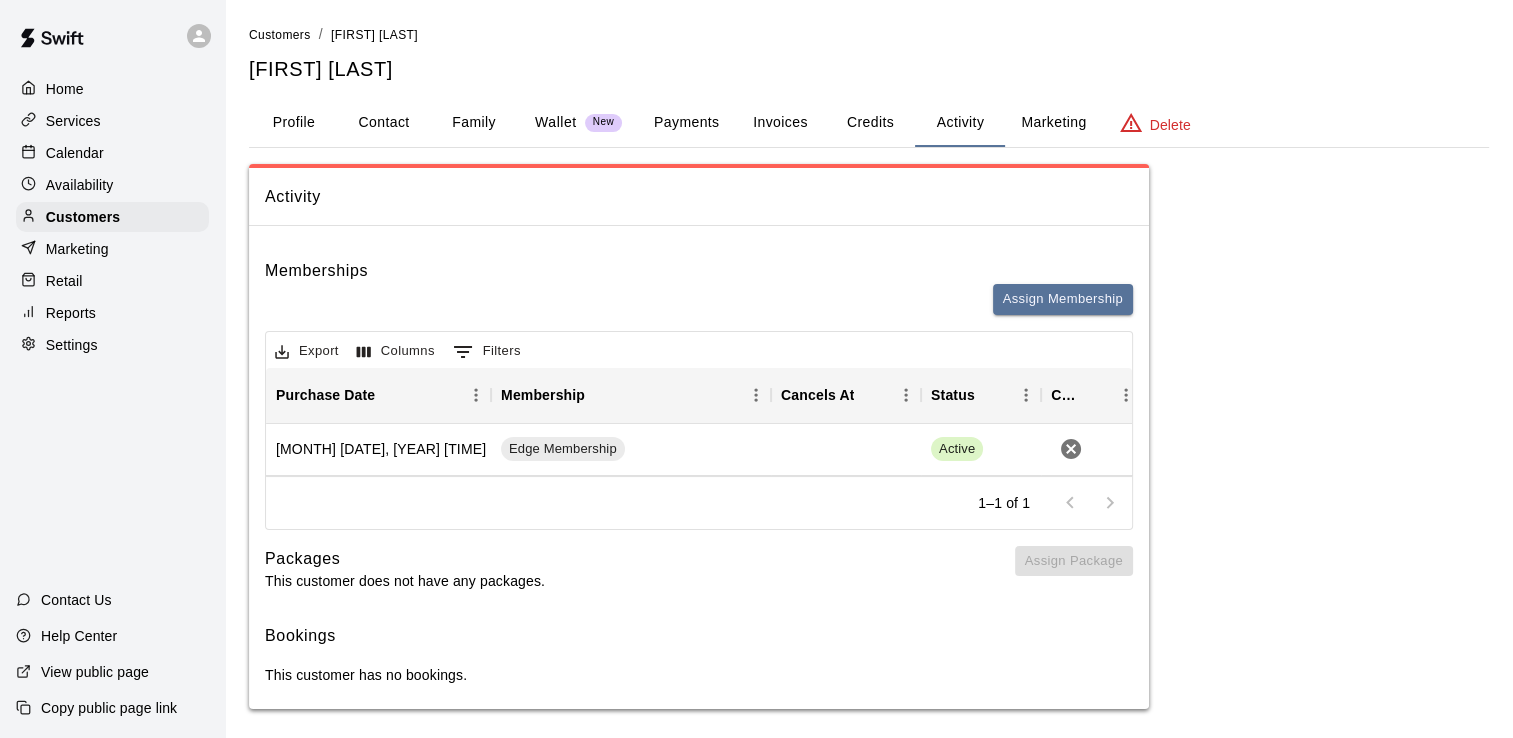 type 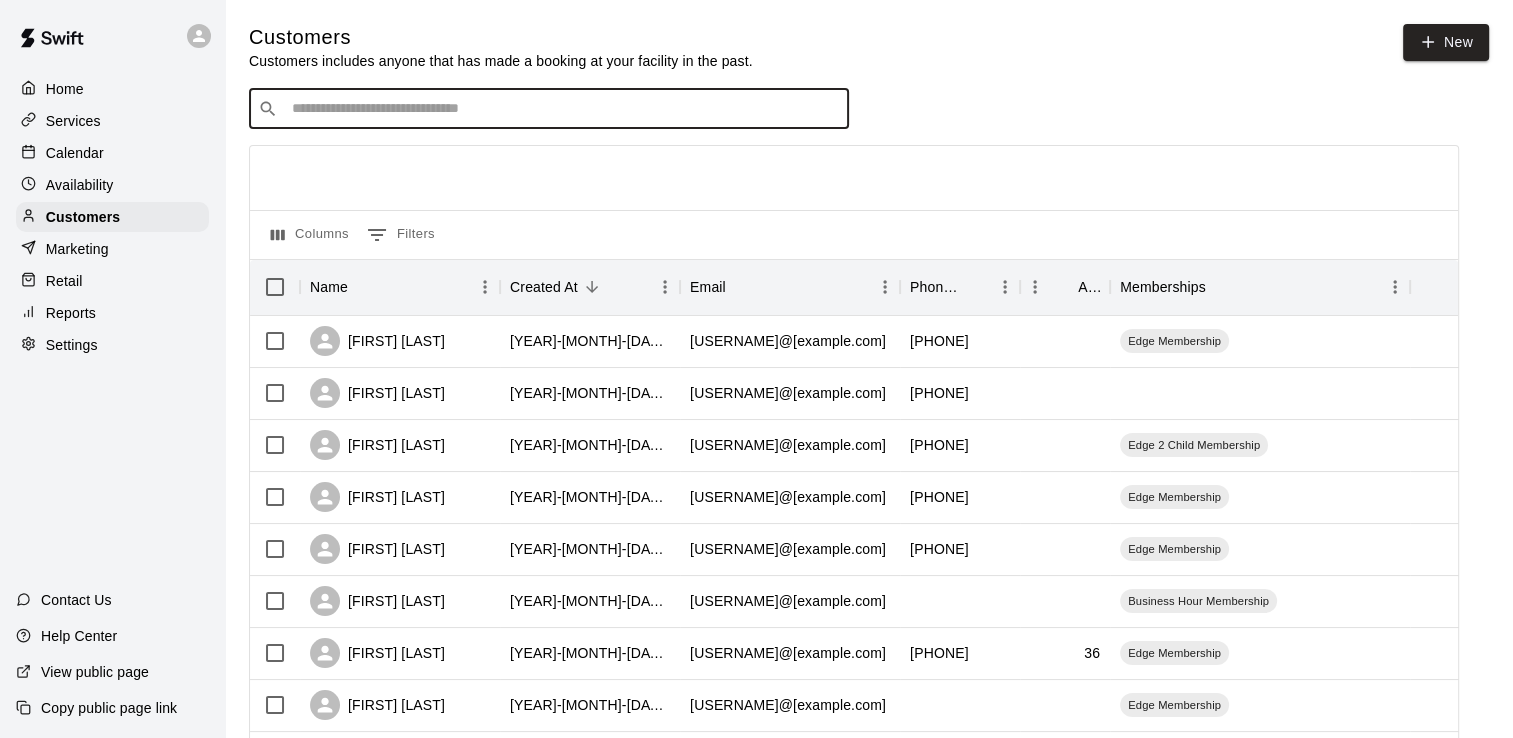 click at bounding box center [563, 109] 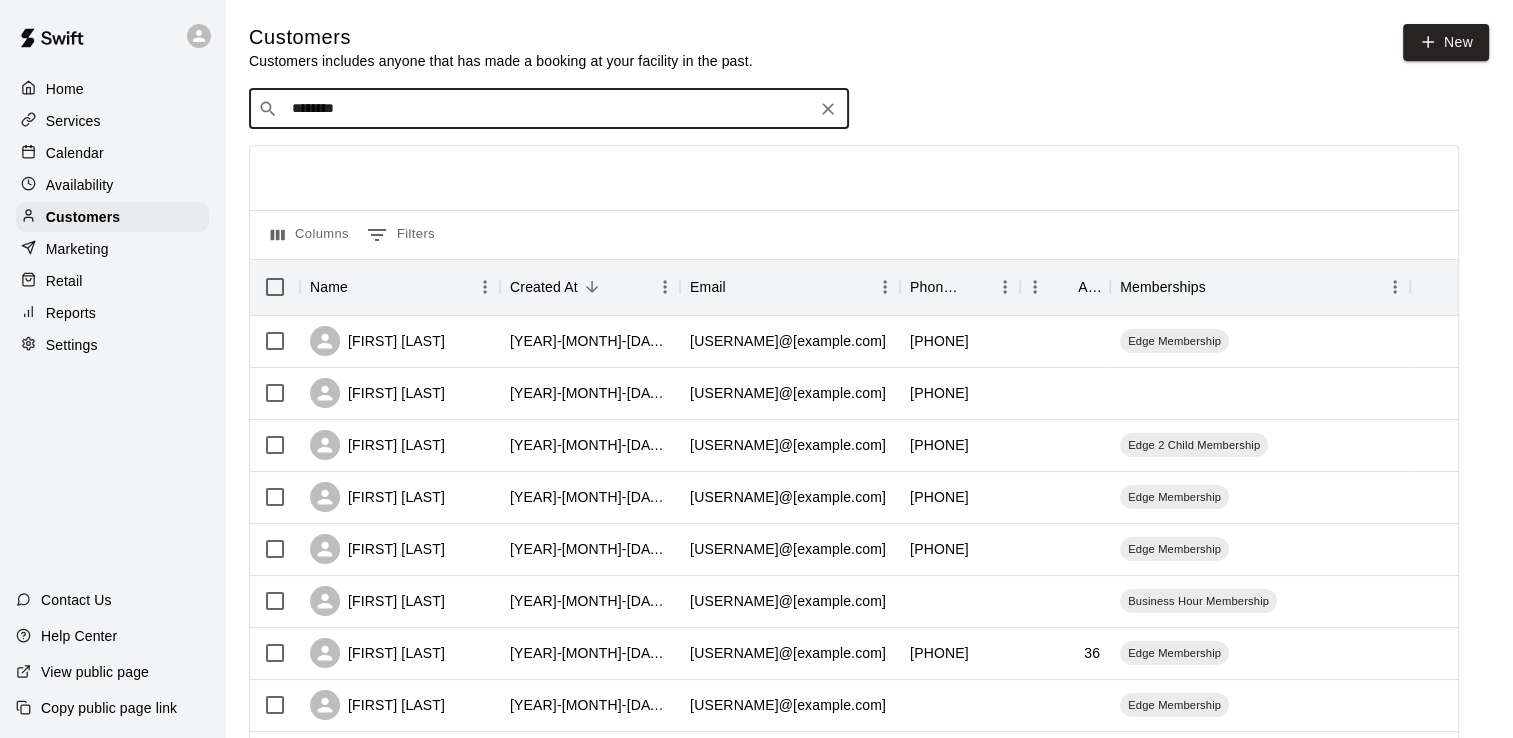type on "********" 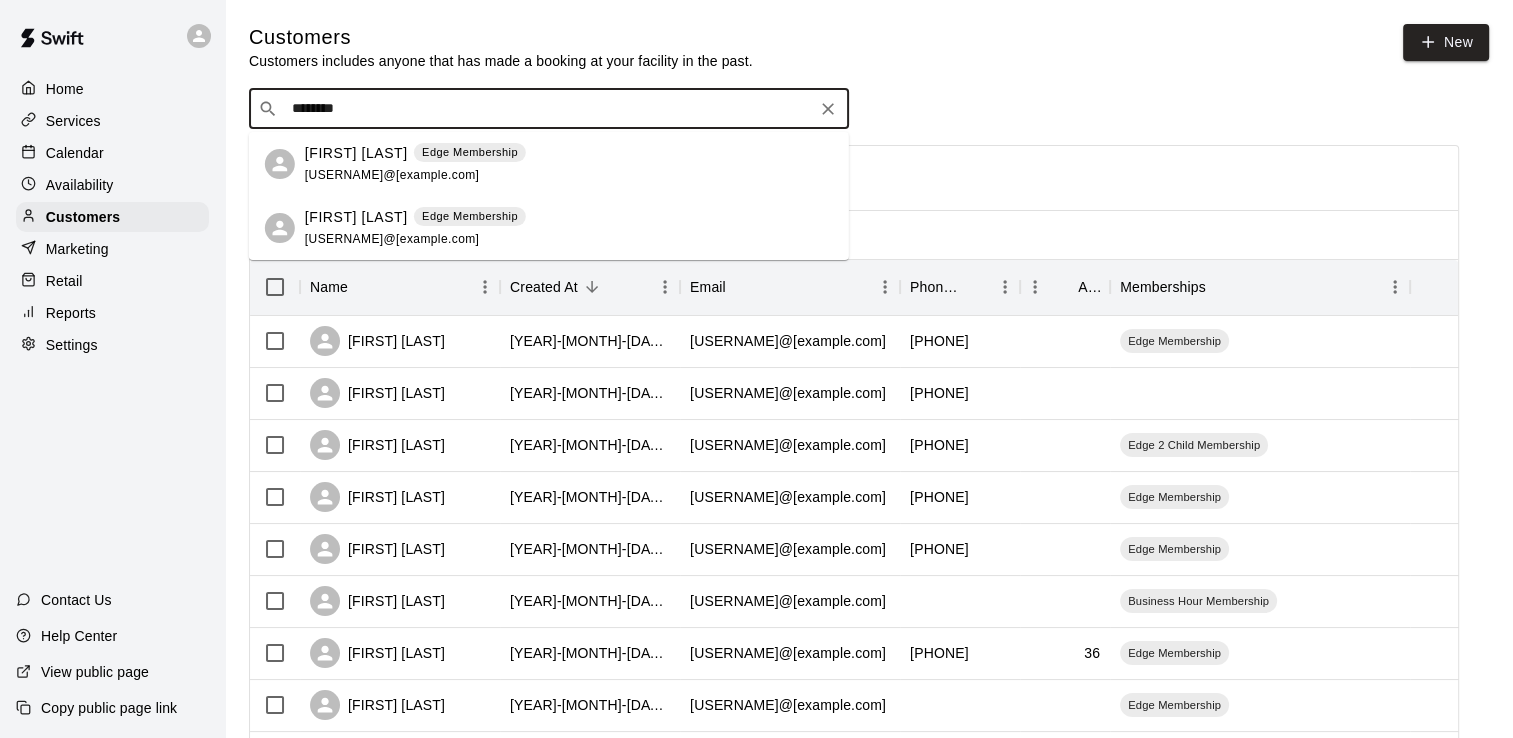 click on "[FIRST] [LAST]" at bounding box center [356, 153] 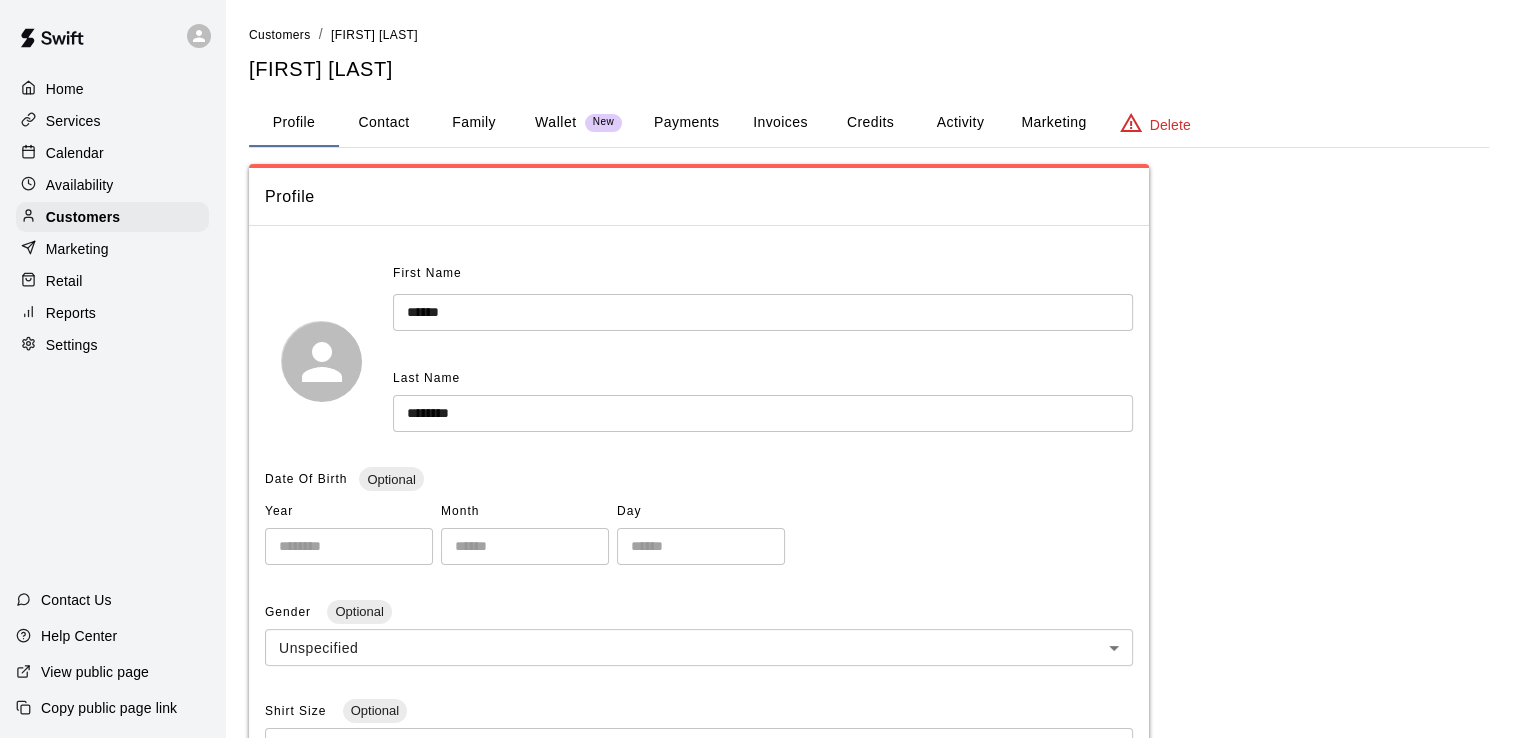 click on "Activity" at bounding box center [960, 123] 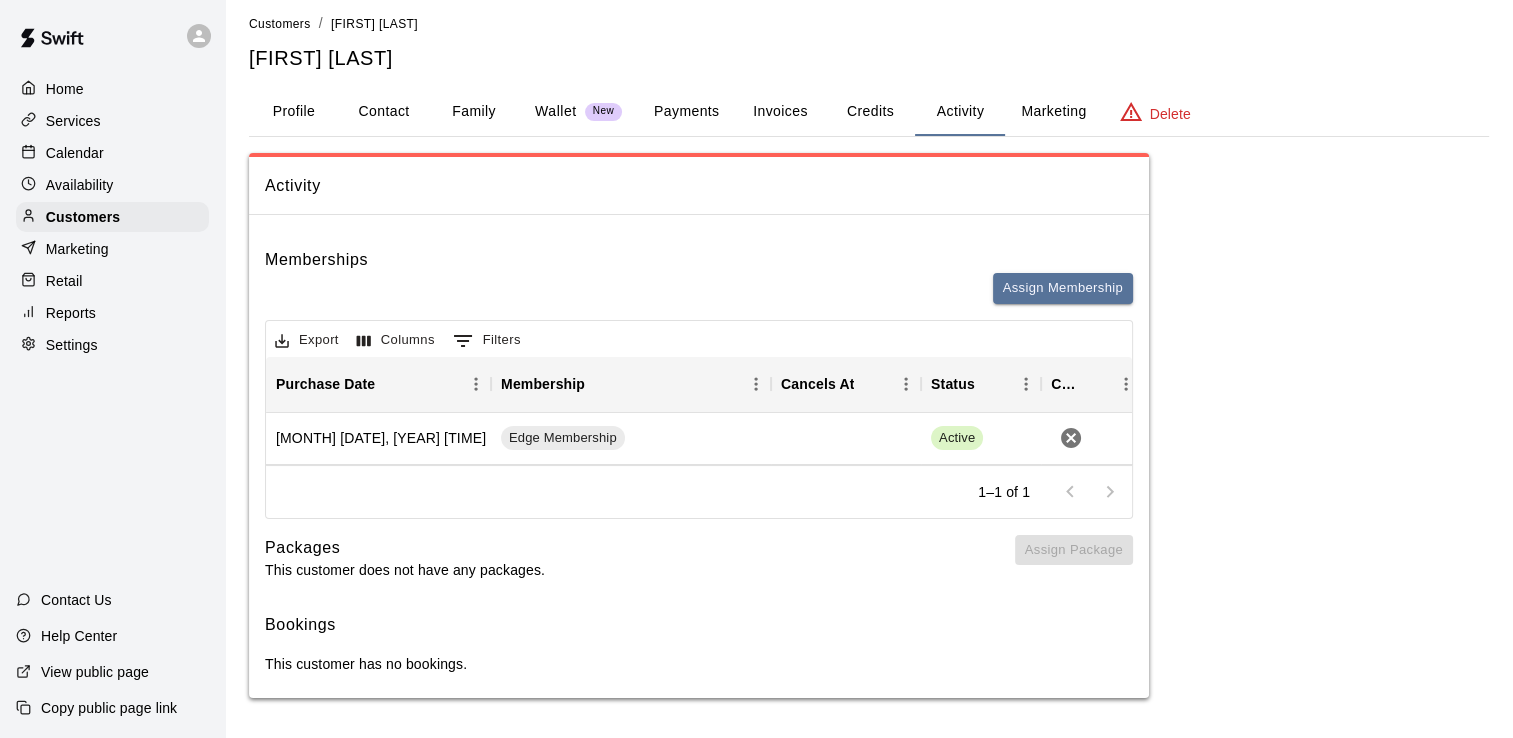 scroll, scrollTop: 0, scrollLeft: 0, axis: both 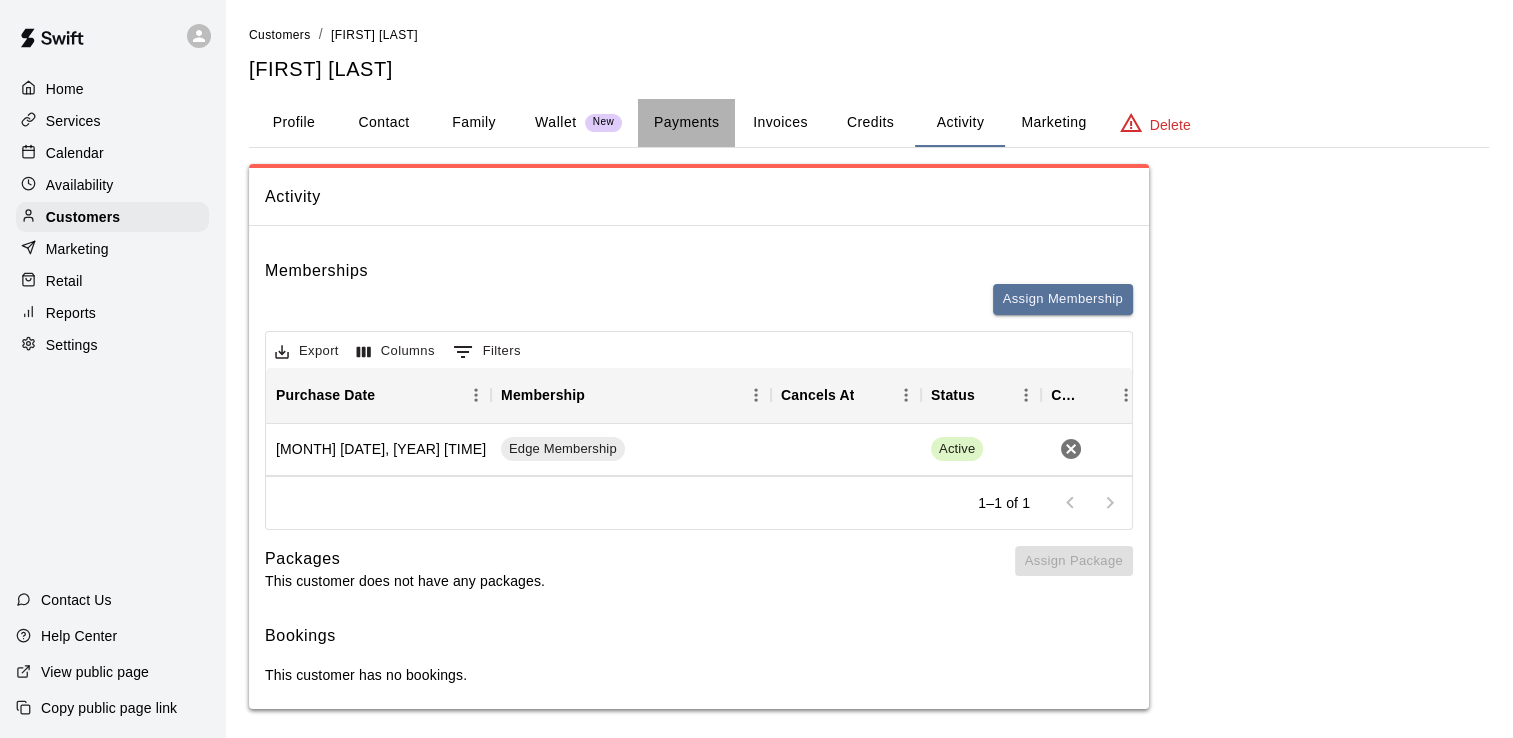 click on "Payments" at bounding box center [686, 123] 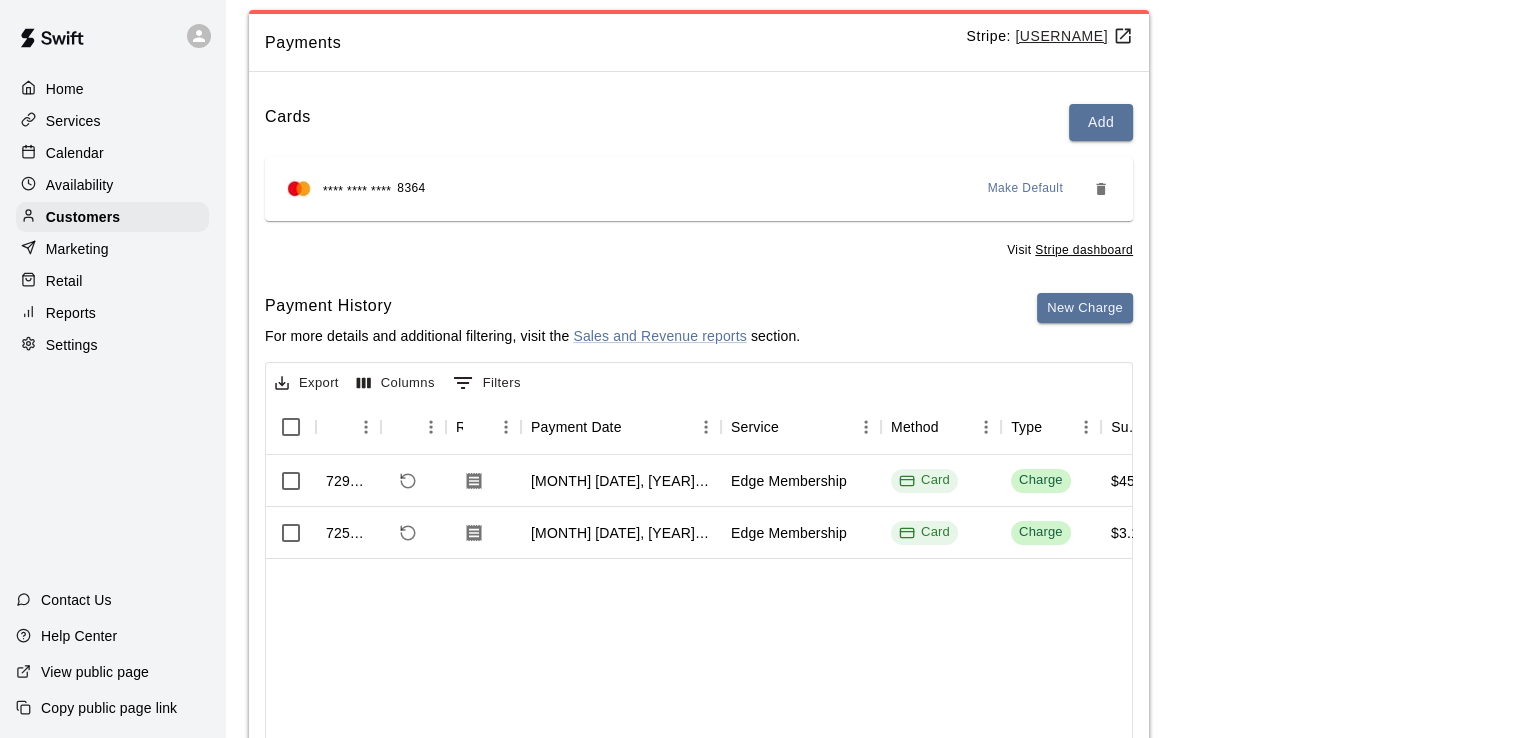 scroll, scrollTop: 200, scrollLeft: 0, axis: vertical 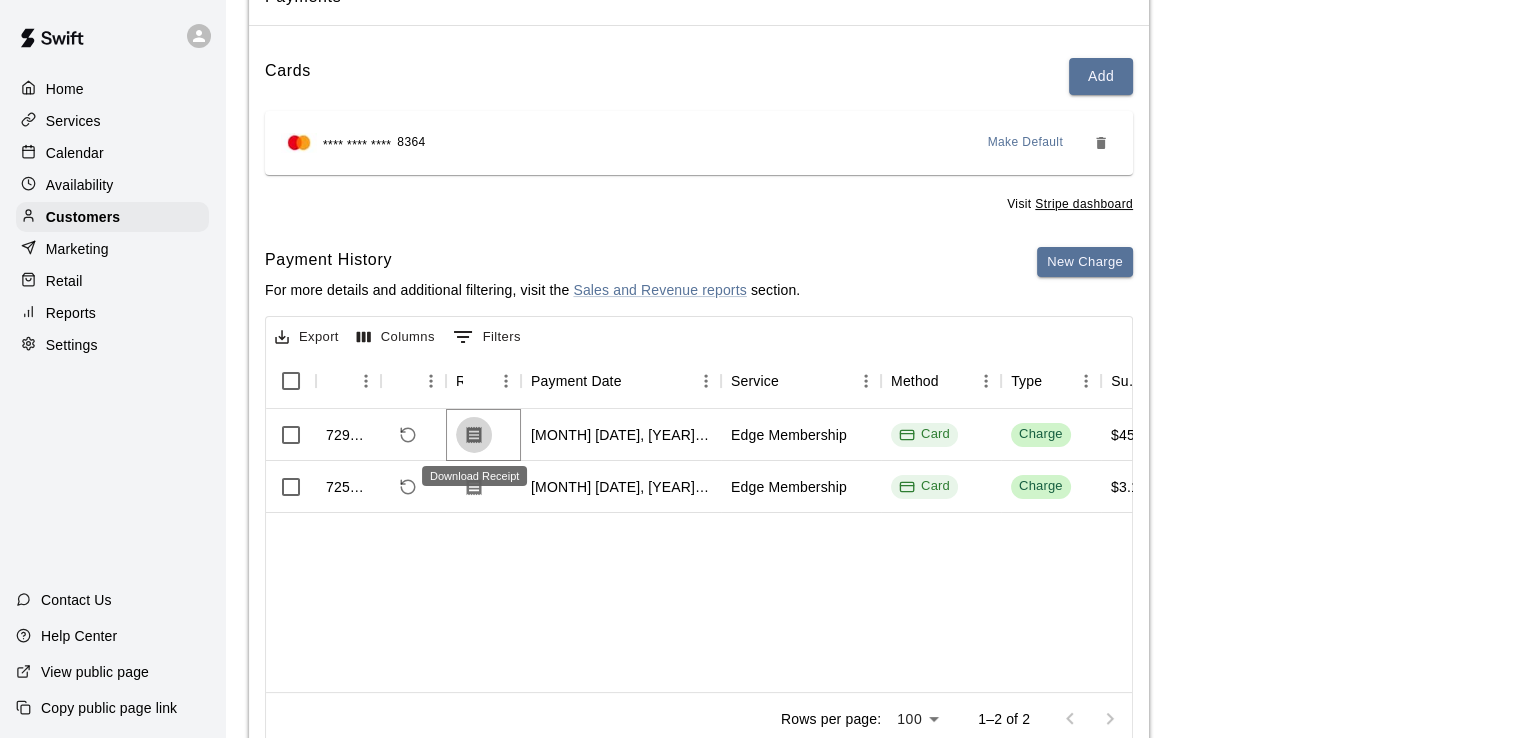 click 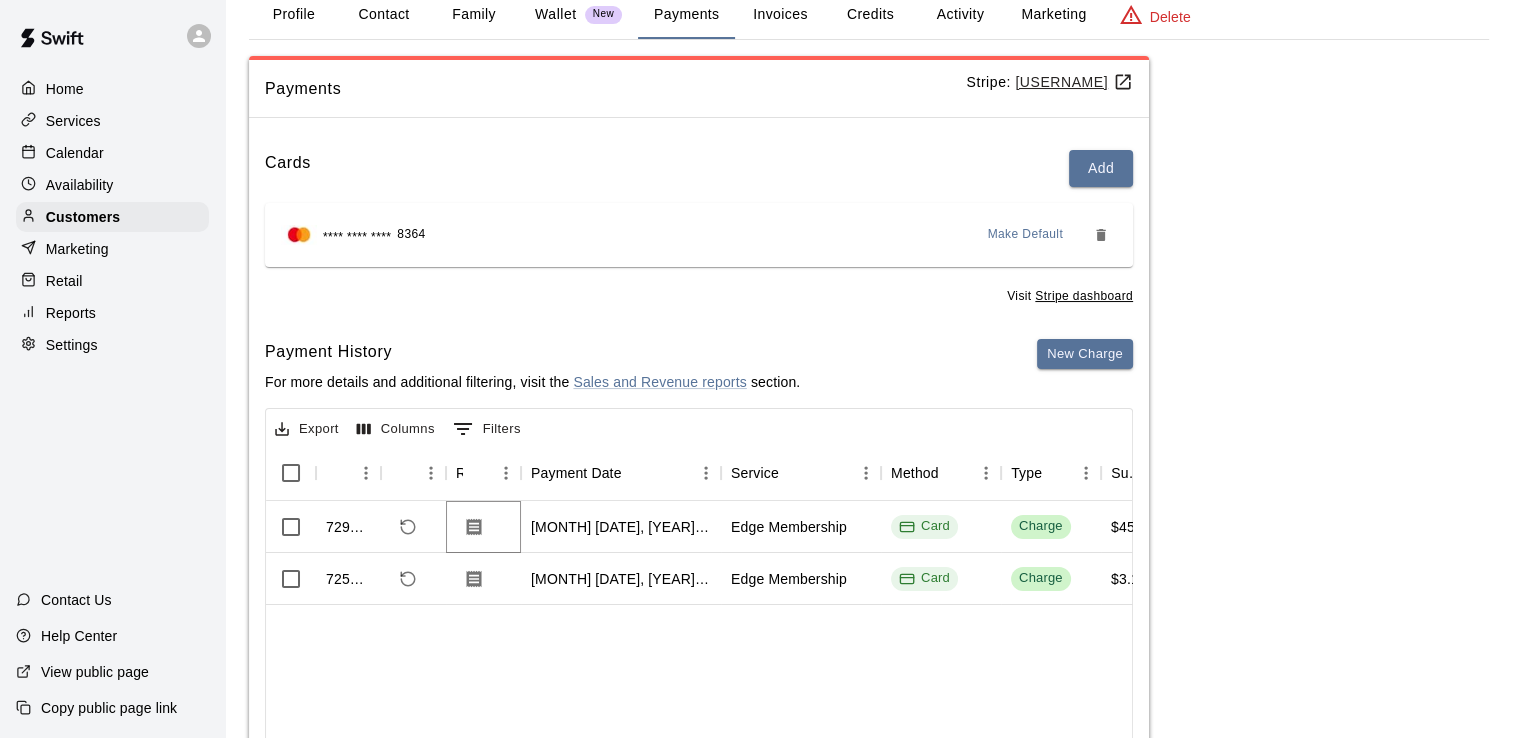 scroll, scrollTop: 0, scrollLeft: 0, axis: both 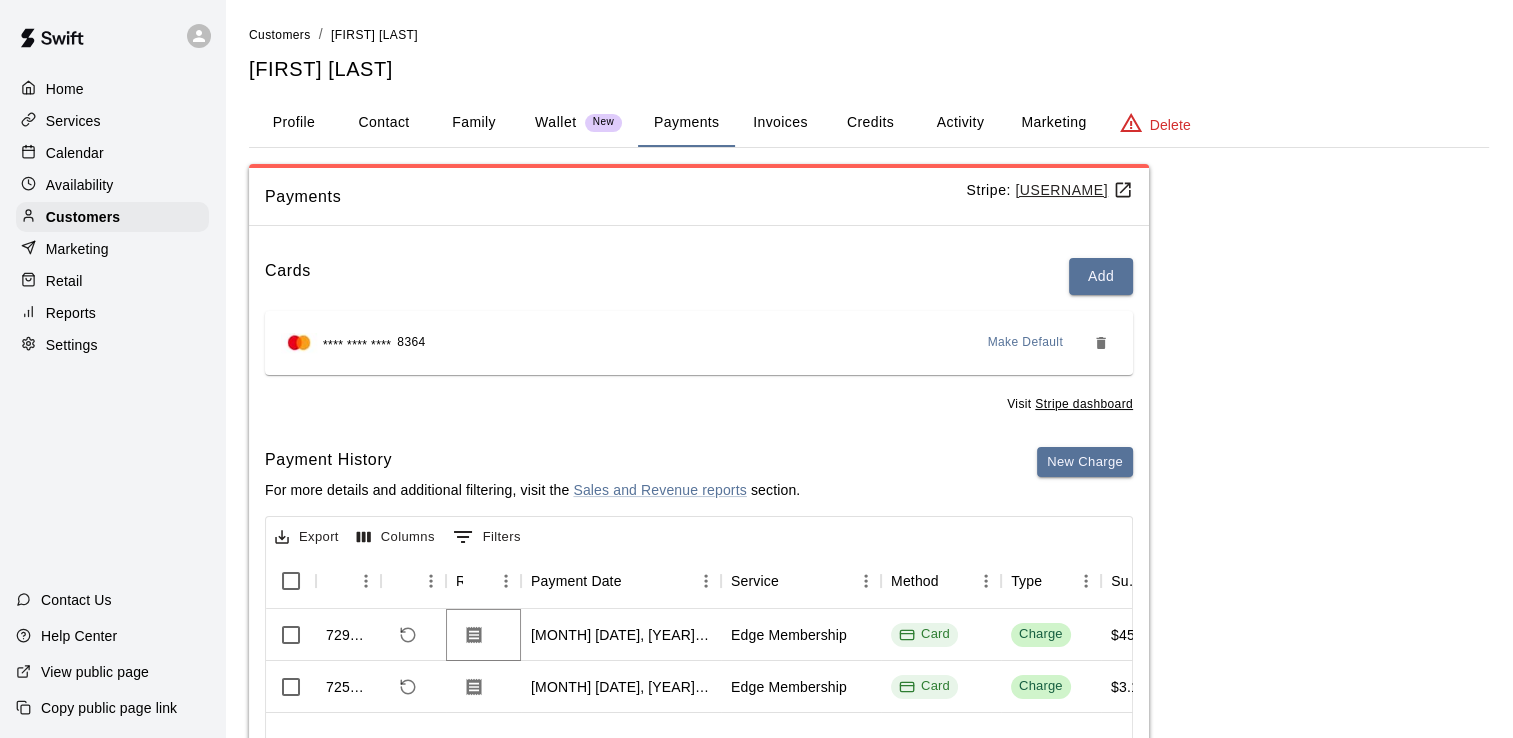 type 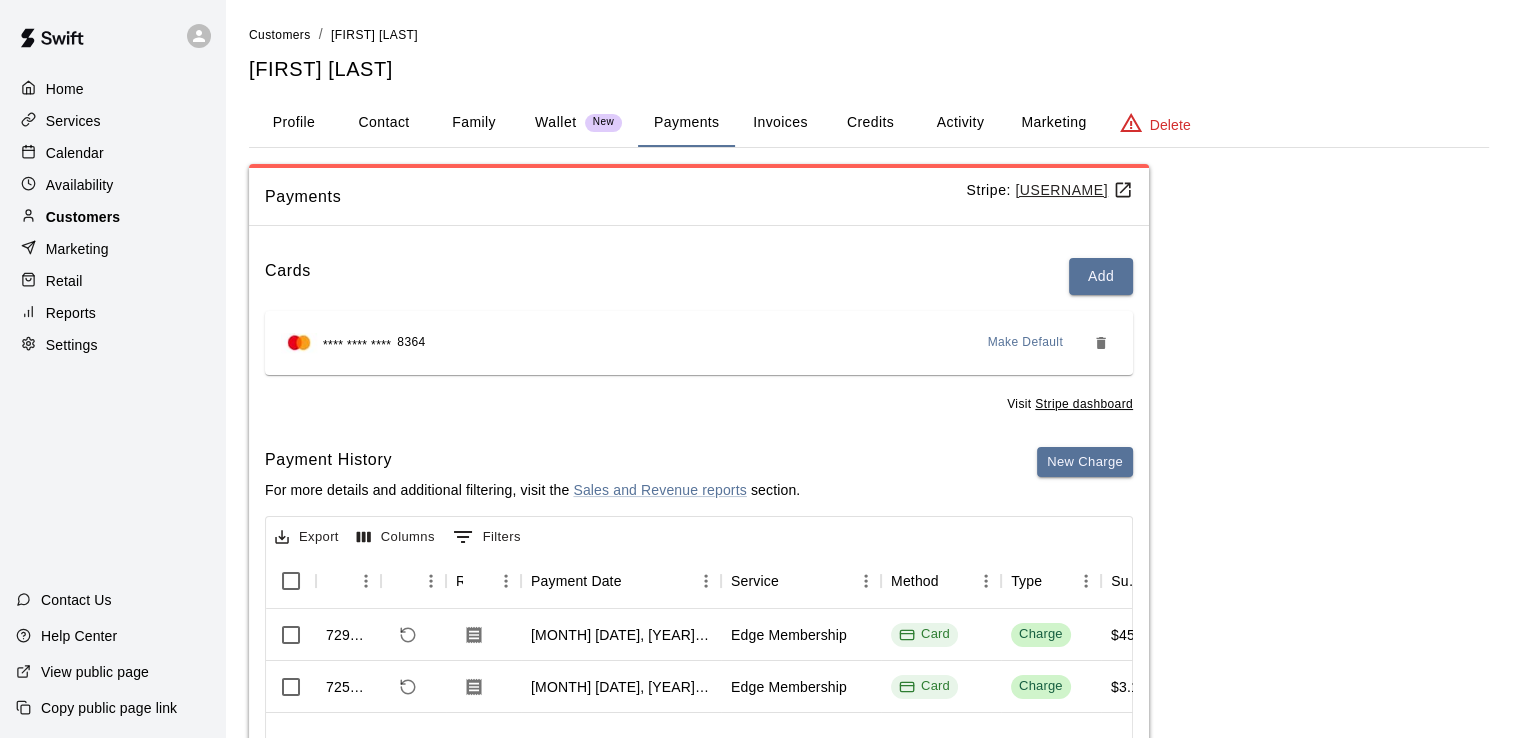 click on "Customers" at bounding box center [83, 217] 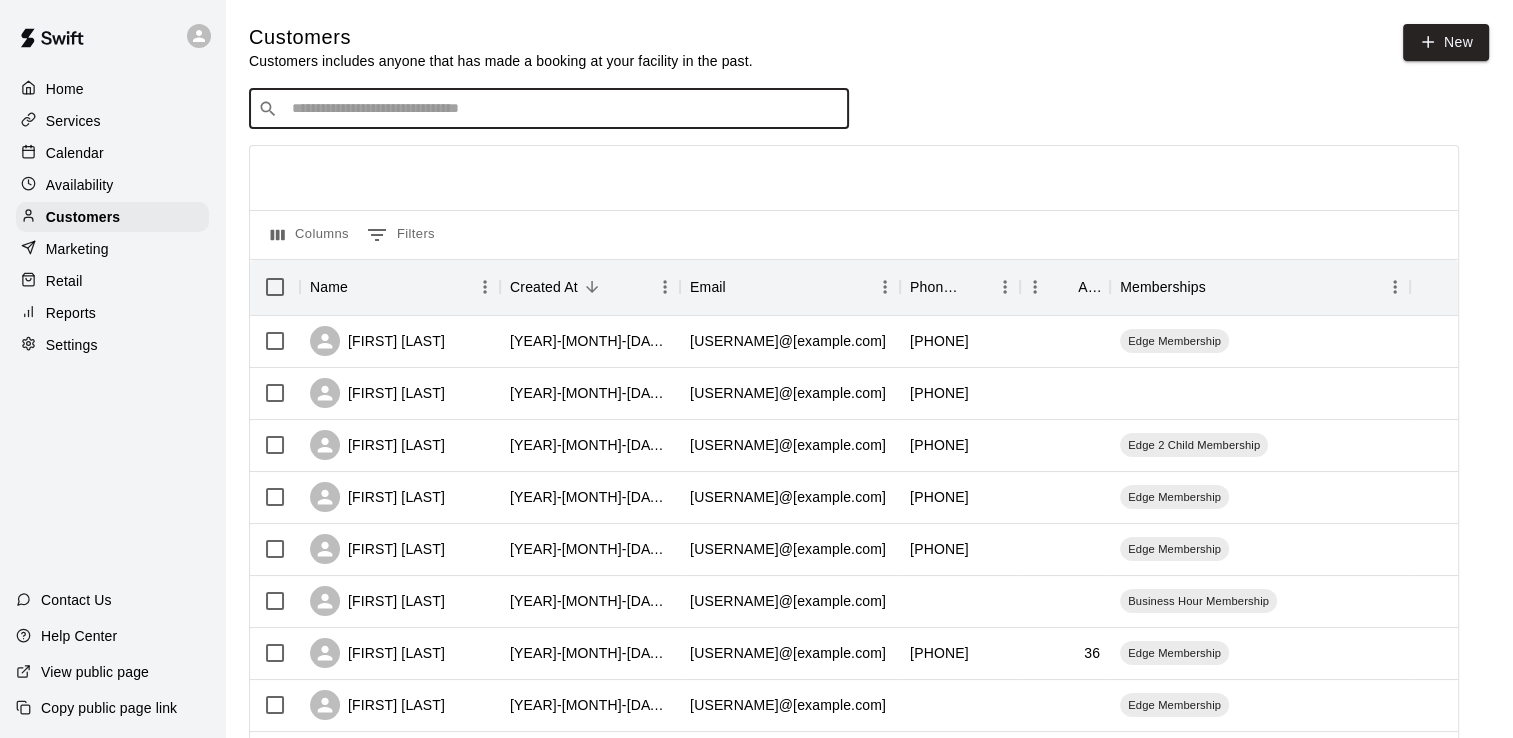 click at bounding box center (563, 109) 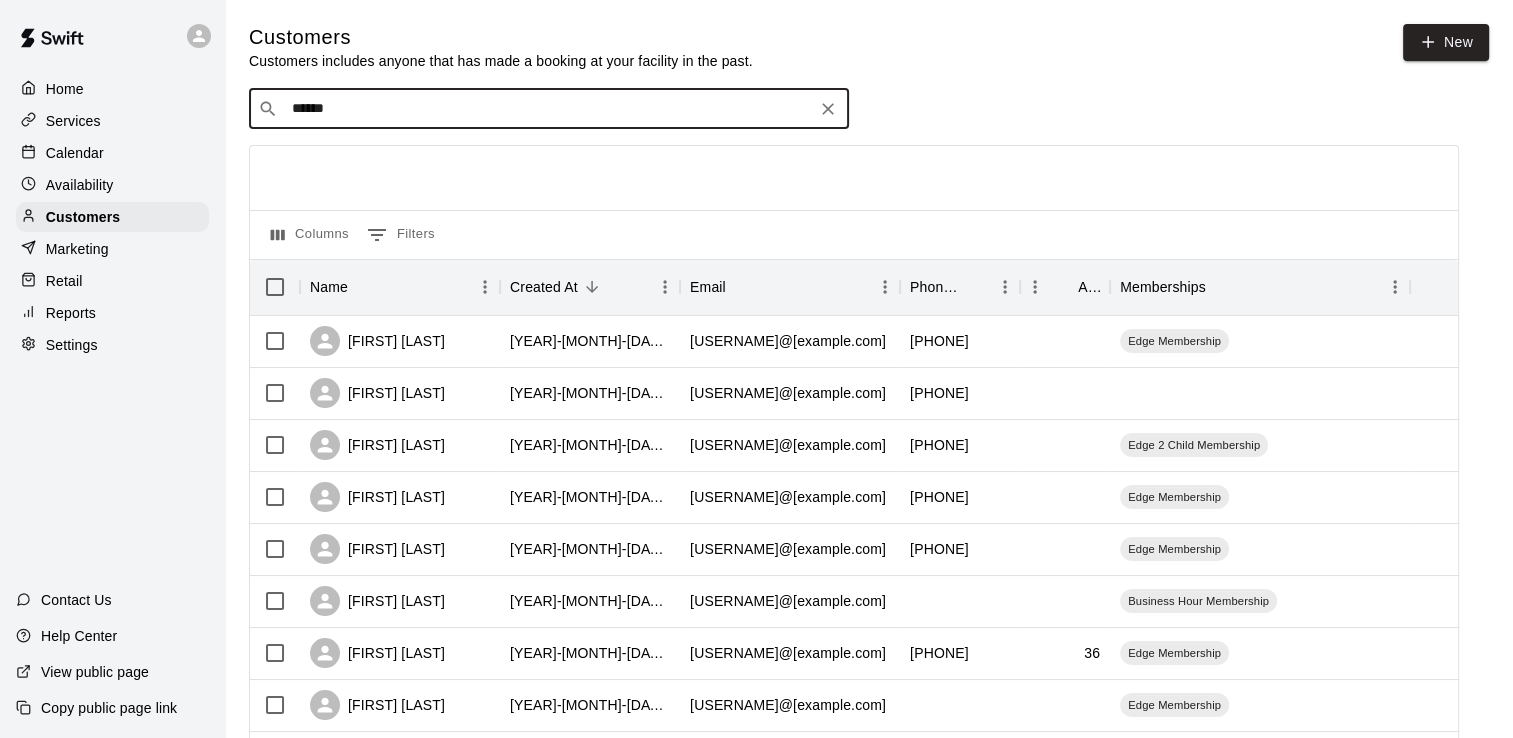 type on "******" 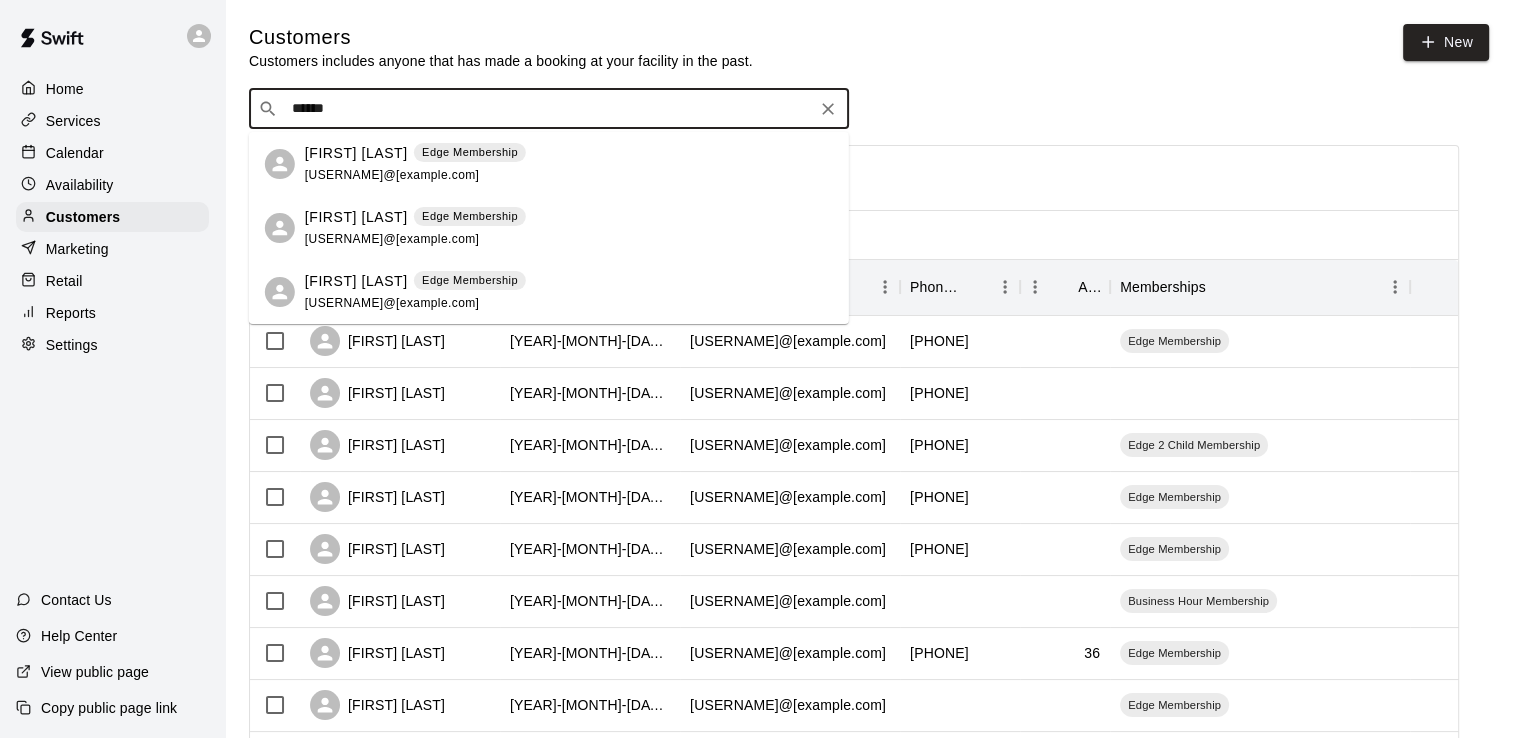 click on "[FIRST] [LAST]" at bounding box center (356, 153) 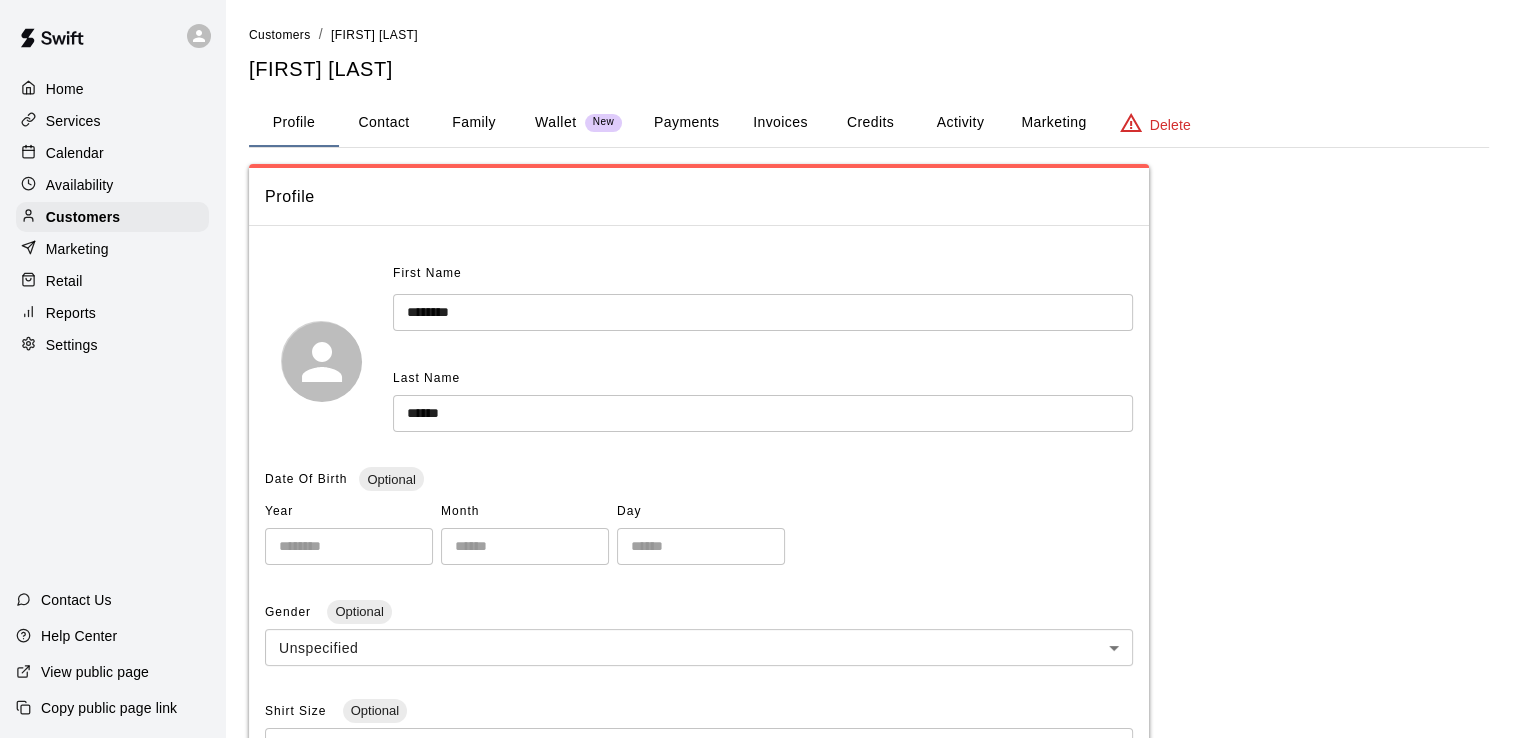 click on "Payments" at bounding box center (686, 123) 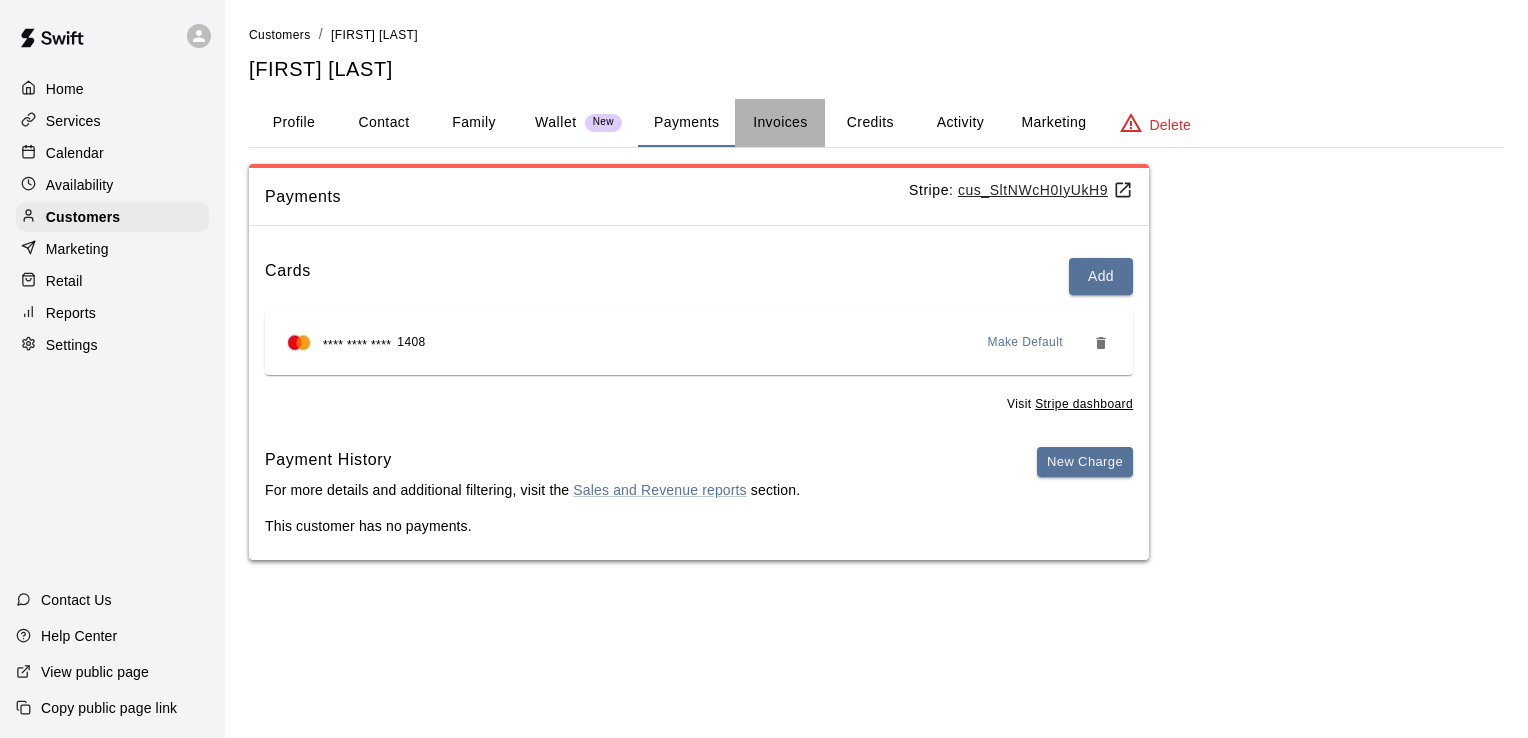 click on "Invoices" at bounding box center [780, 123] 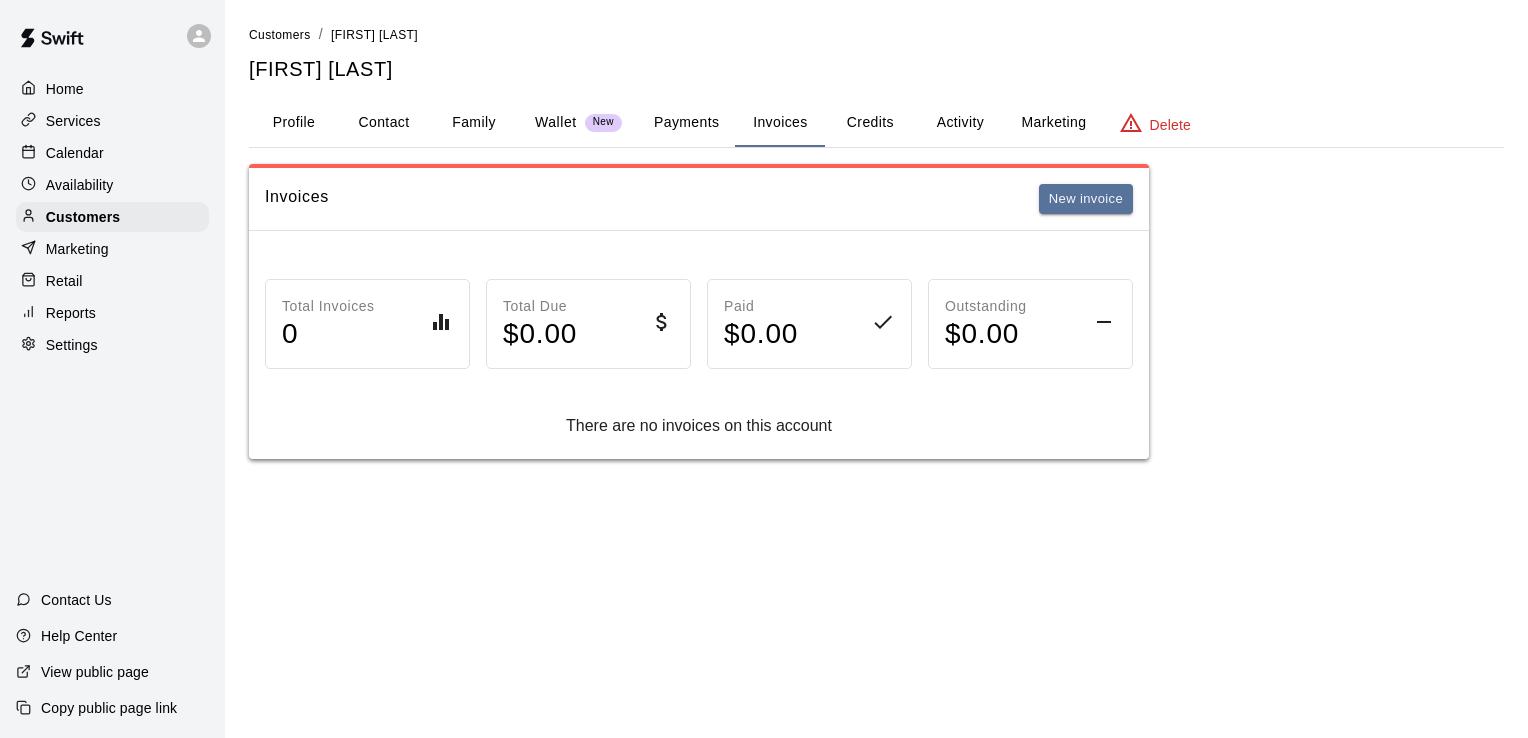 click on "Payments" at bounding box center [686, 123] 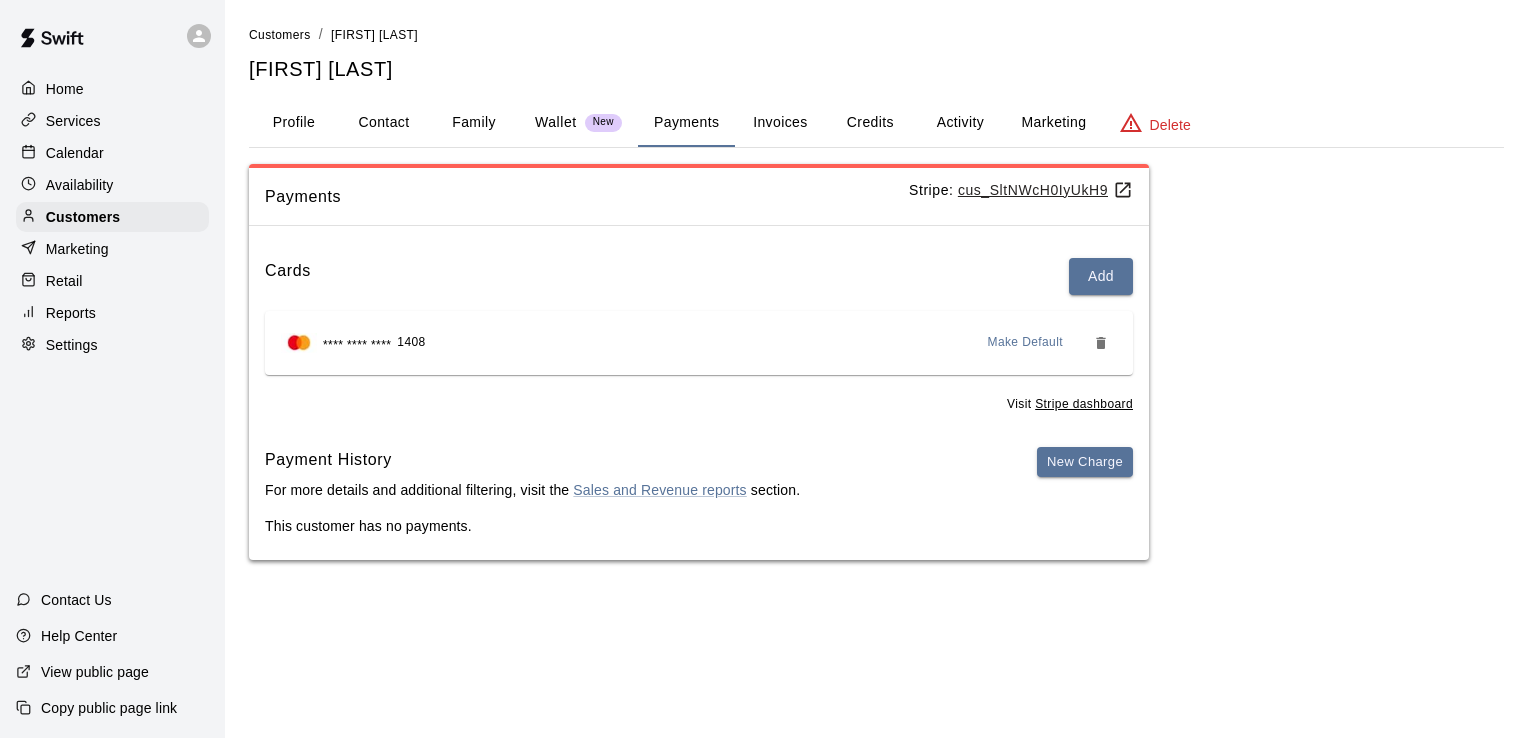 click on "Contact" at bounding box center [384, 123] 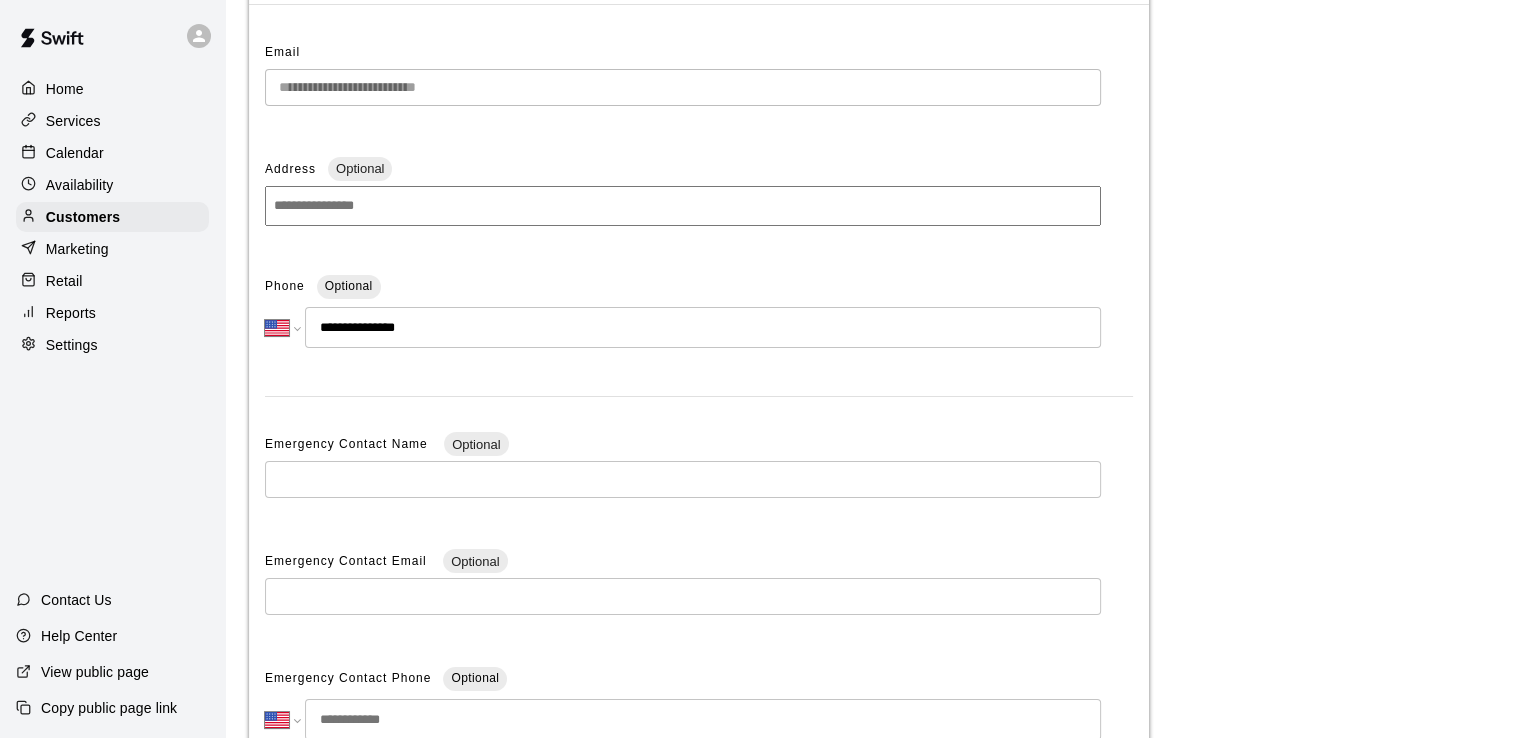 scroll, scrollTop: 0, scrollLeft: 0, axis: both 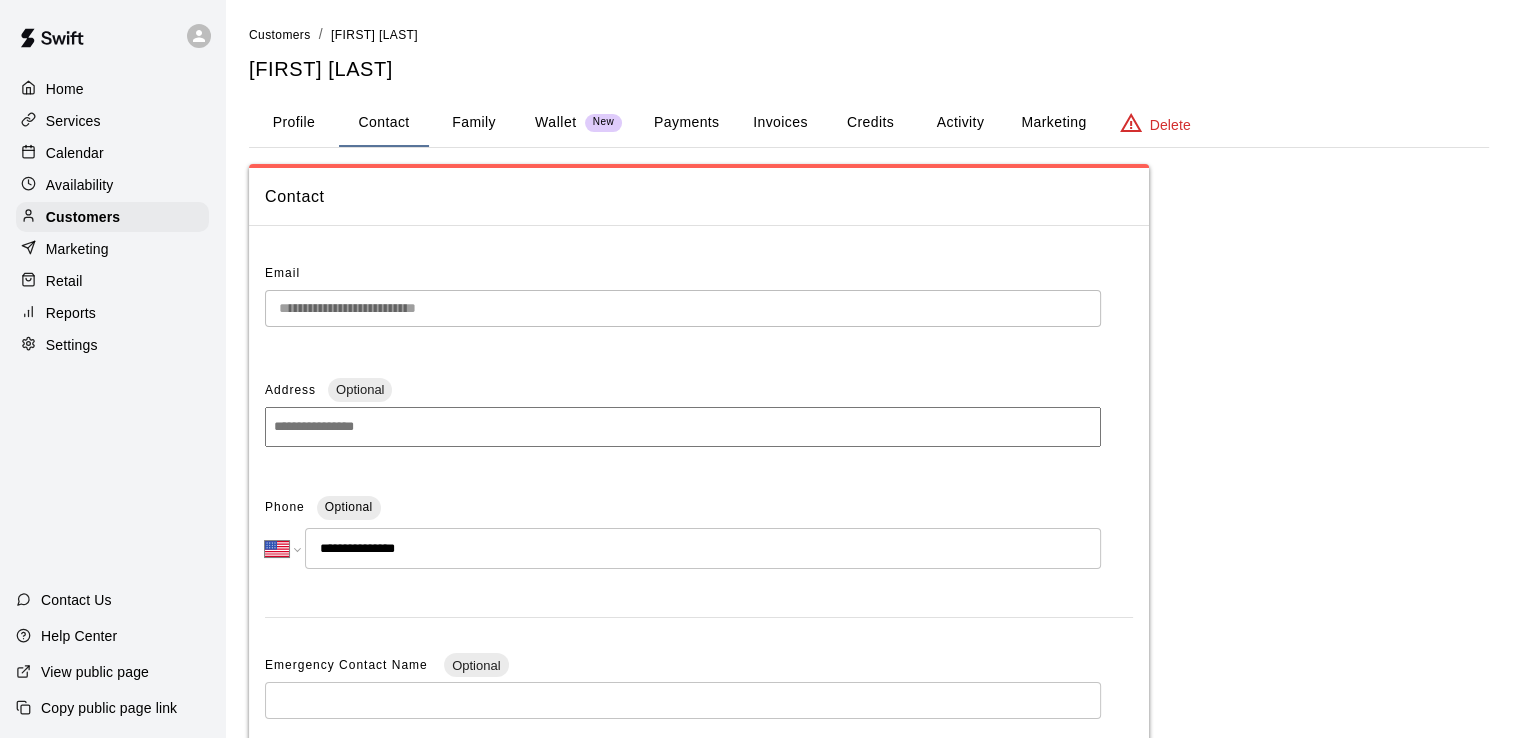 type 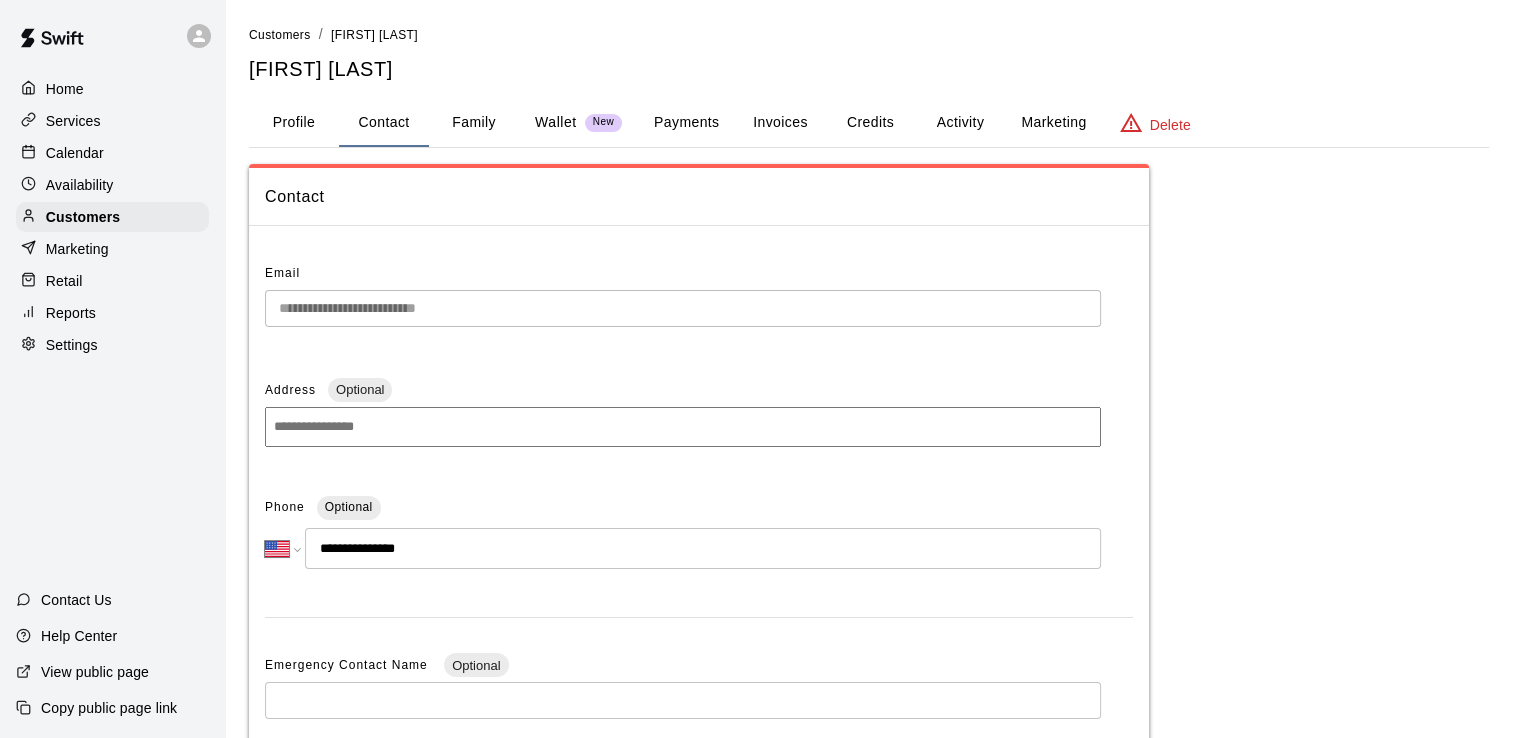 click on "Calendar" at bounding box center [75, 153] 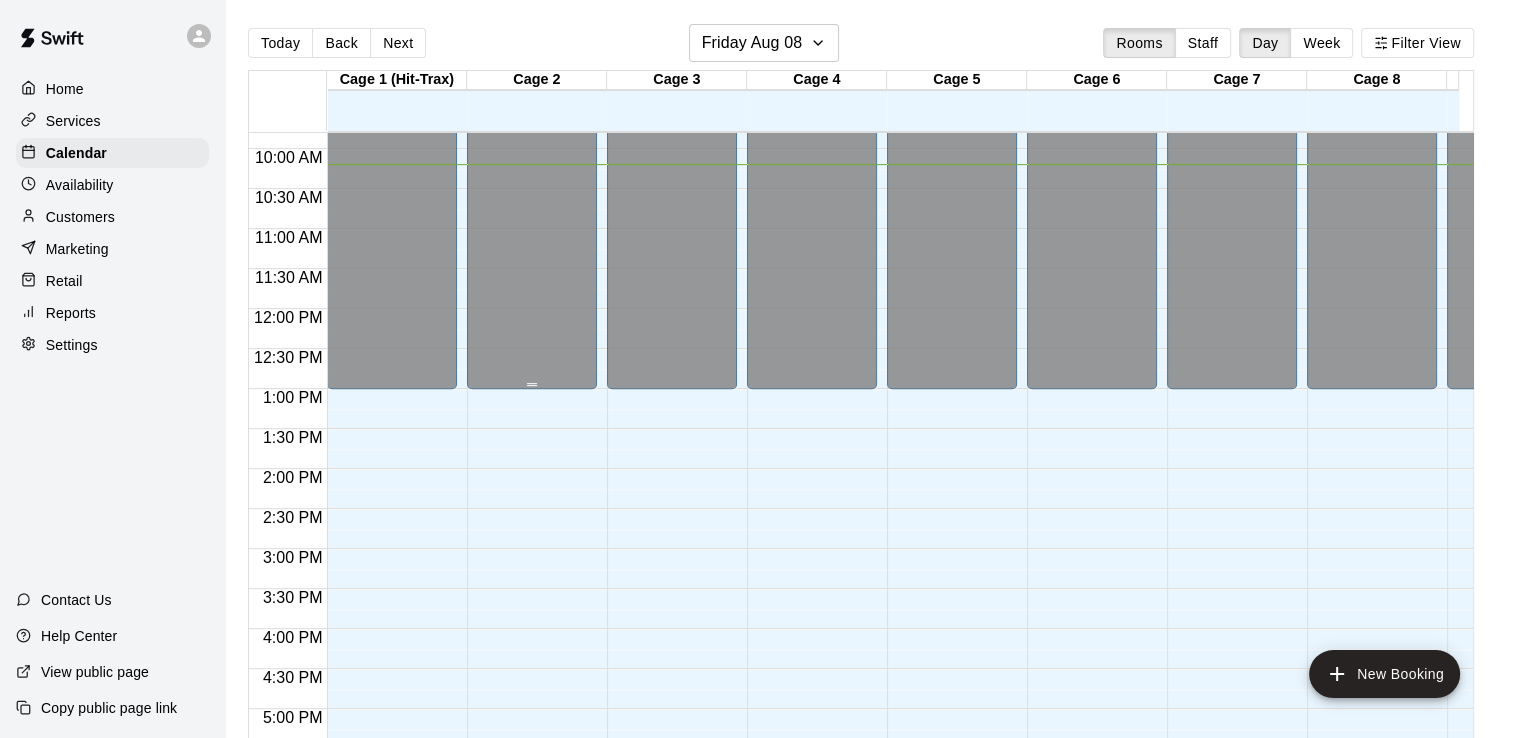 scroll, scrollTop: 715, scrollLeft: 0, axis: vertical 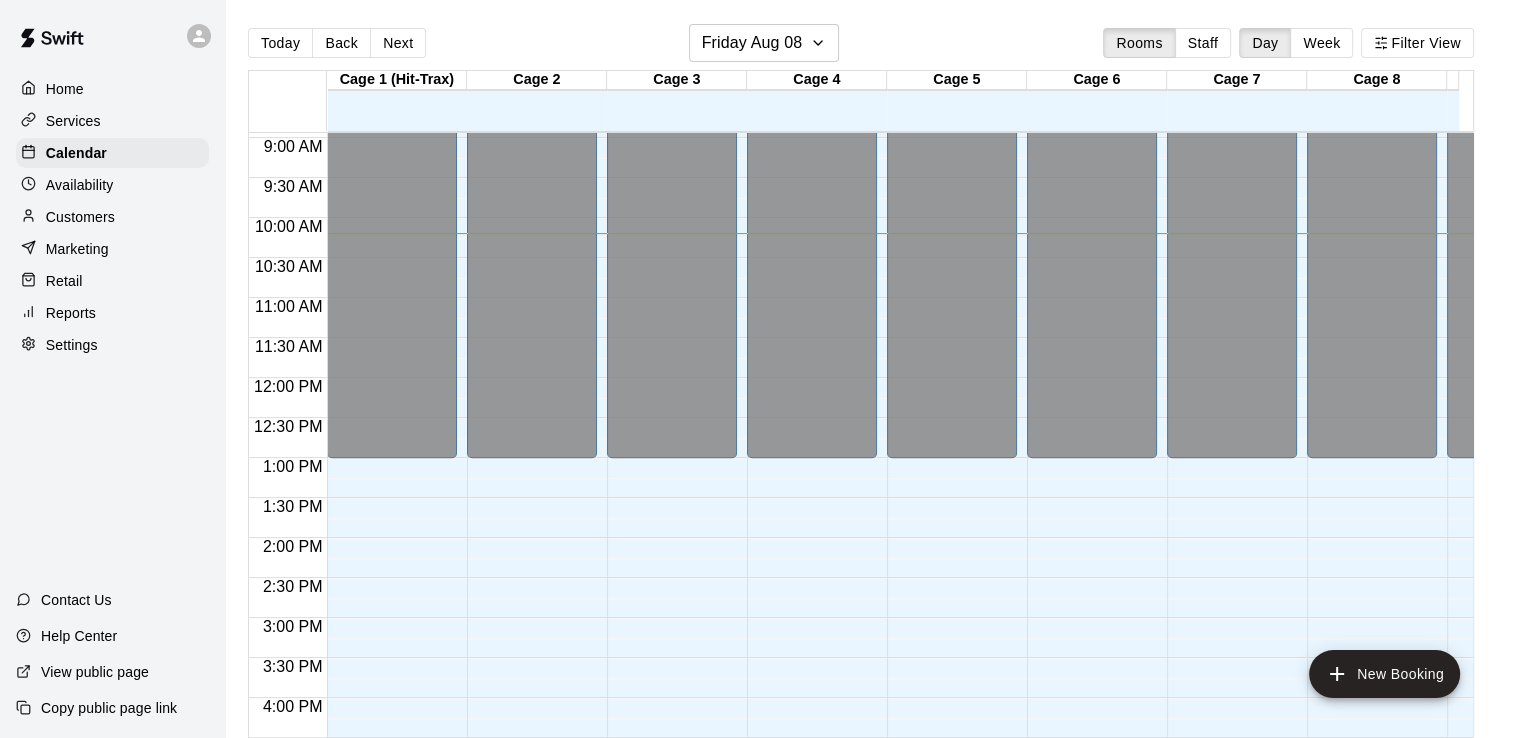 click on "Back" at bounding box center (341, 43) 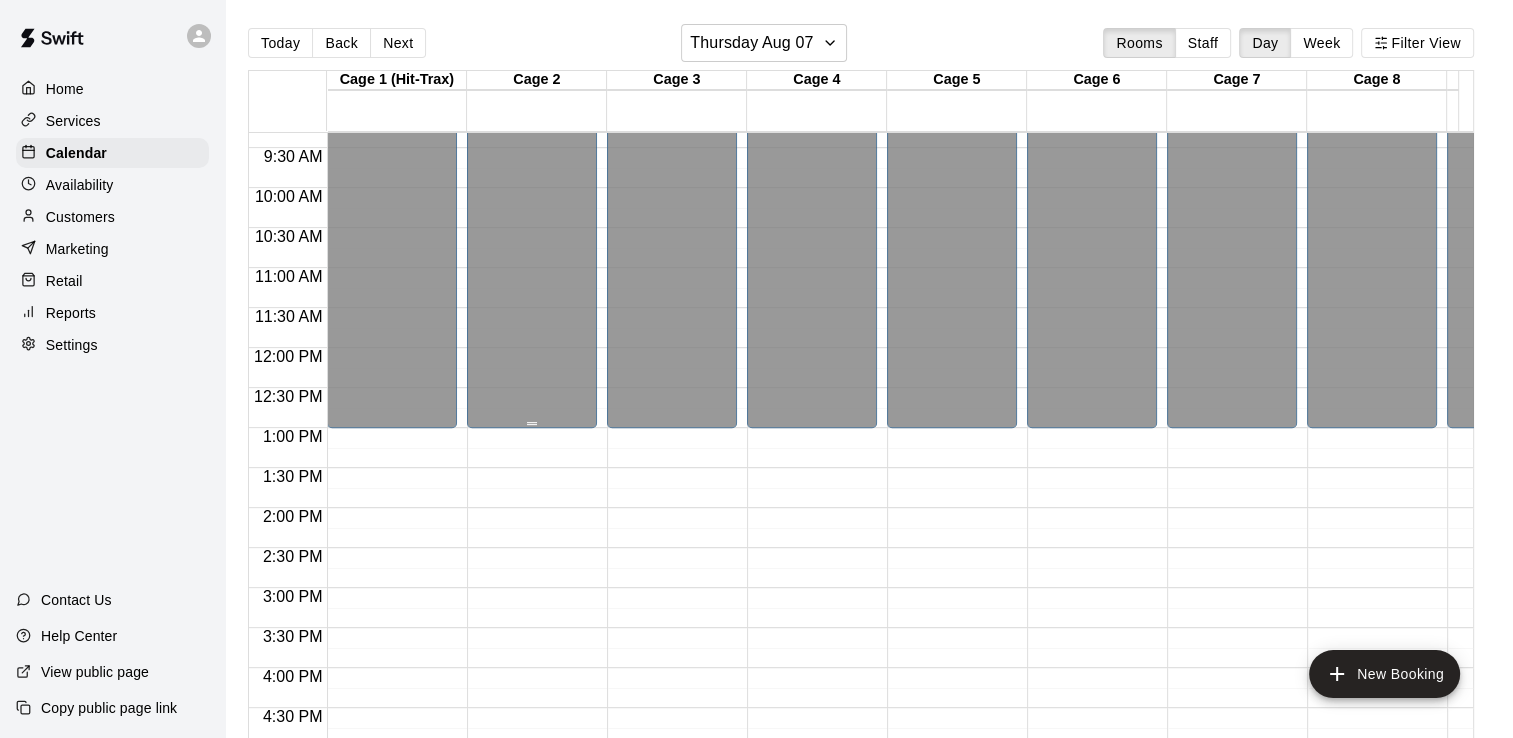 scroll, scrollTop: 715, scrollLeft: 0, axis: vertical 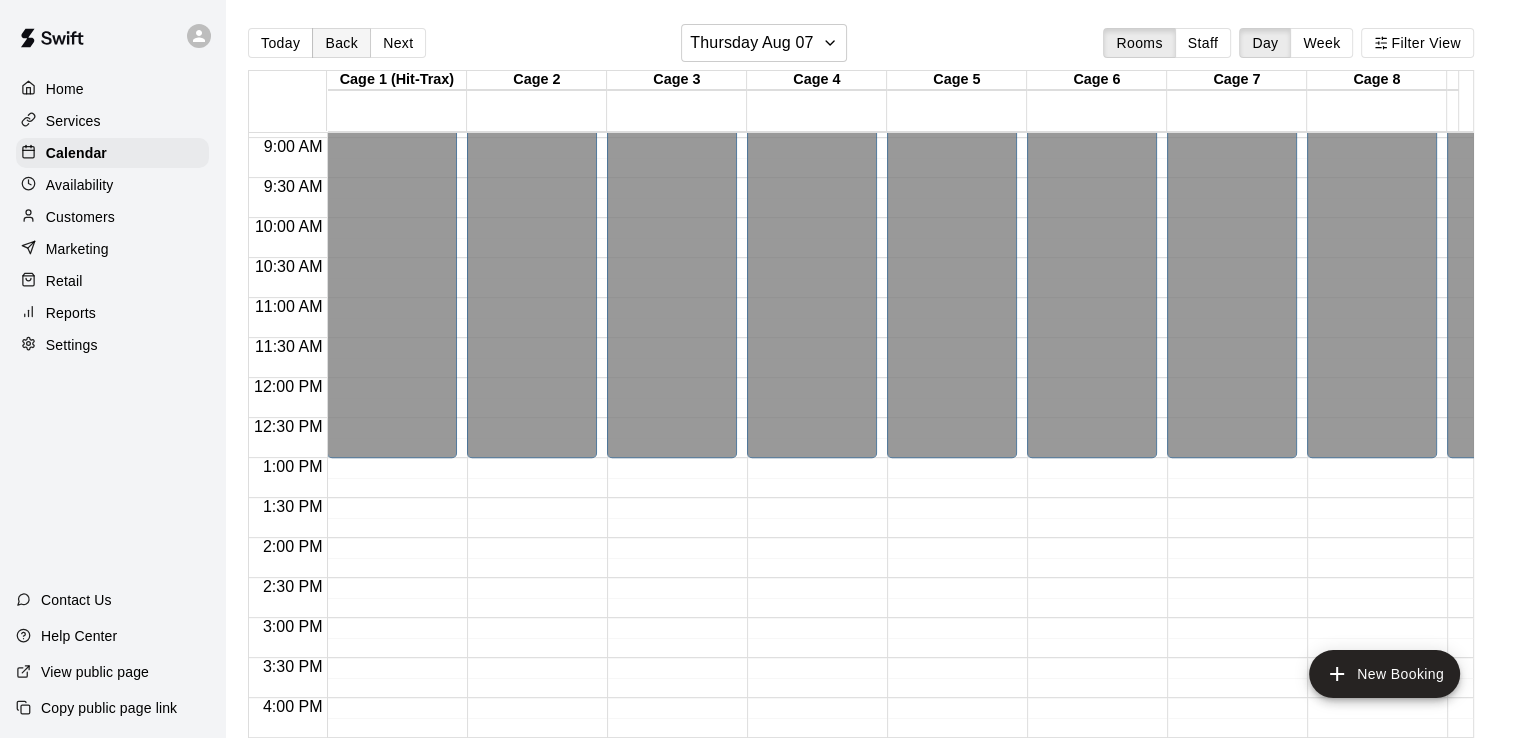 click on "Back" at bounding box center (341, 43) 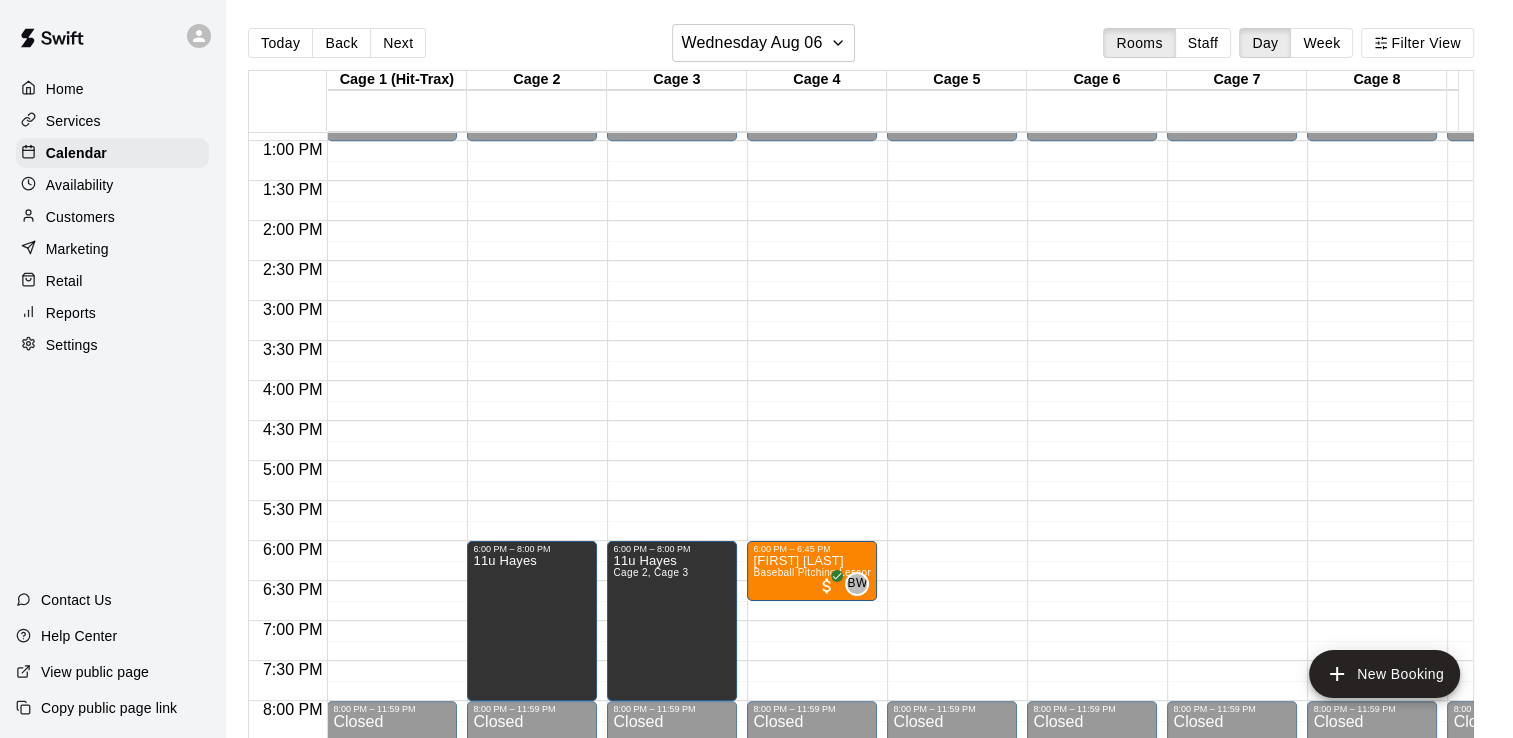 scroll, scrollTop: 1115, scrollLeft: 0, axis: vertical 